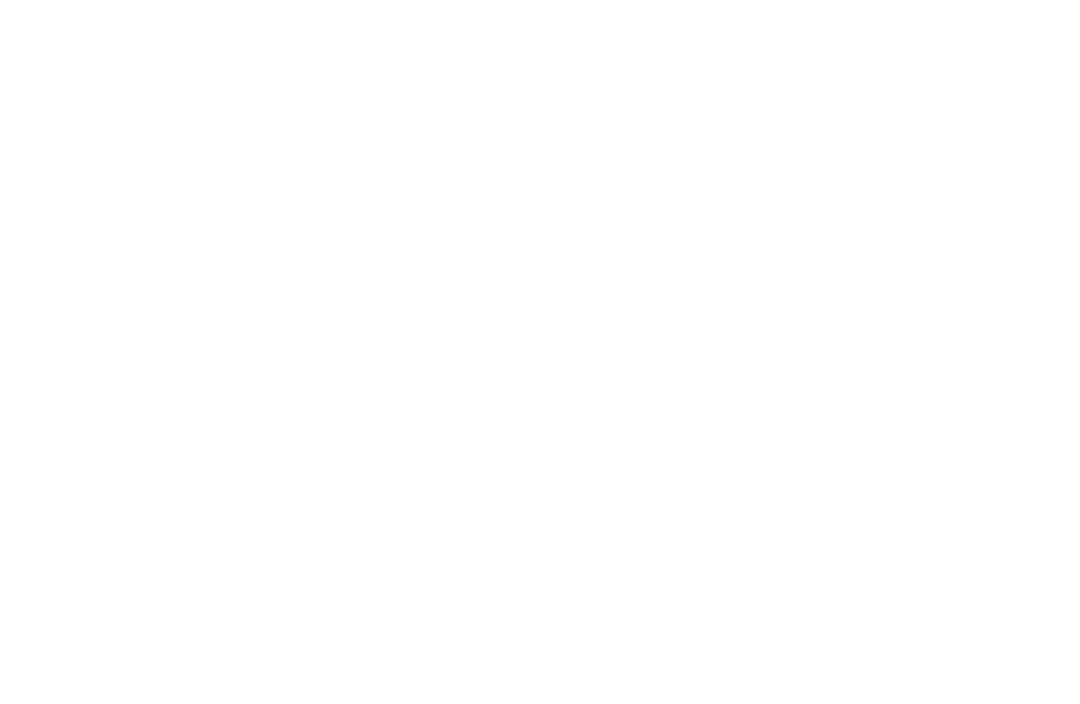 scroll, scrollTop: 0, scrollLeft: 0, axis: both 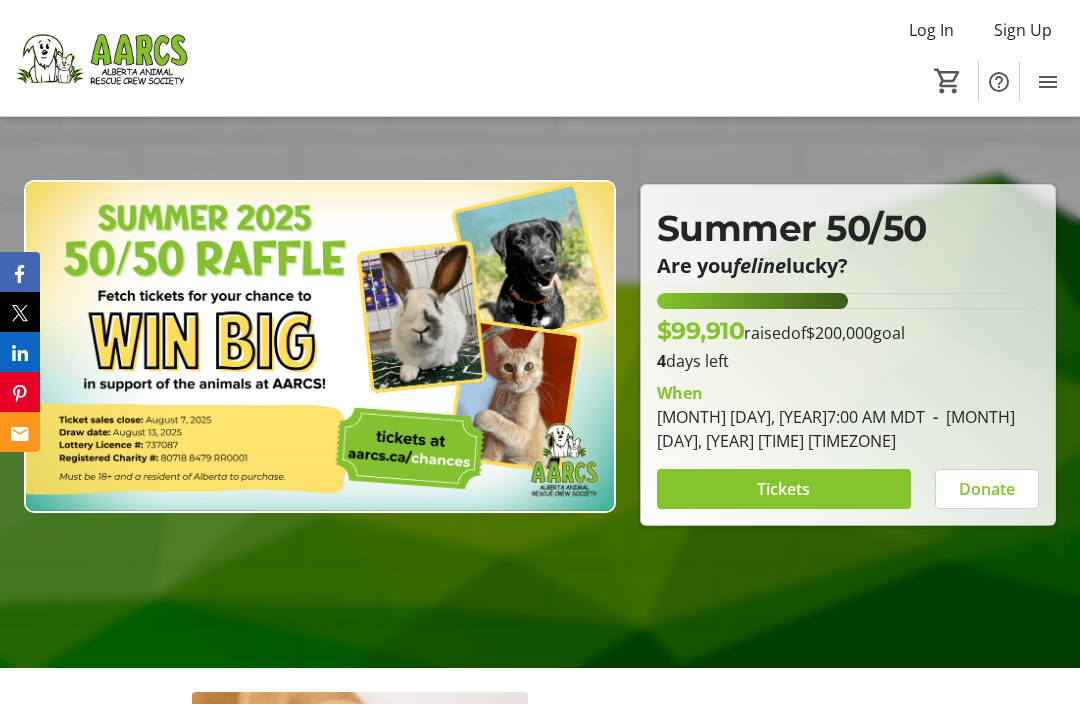 click on "Tickets" at bounding box center (783, 489) 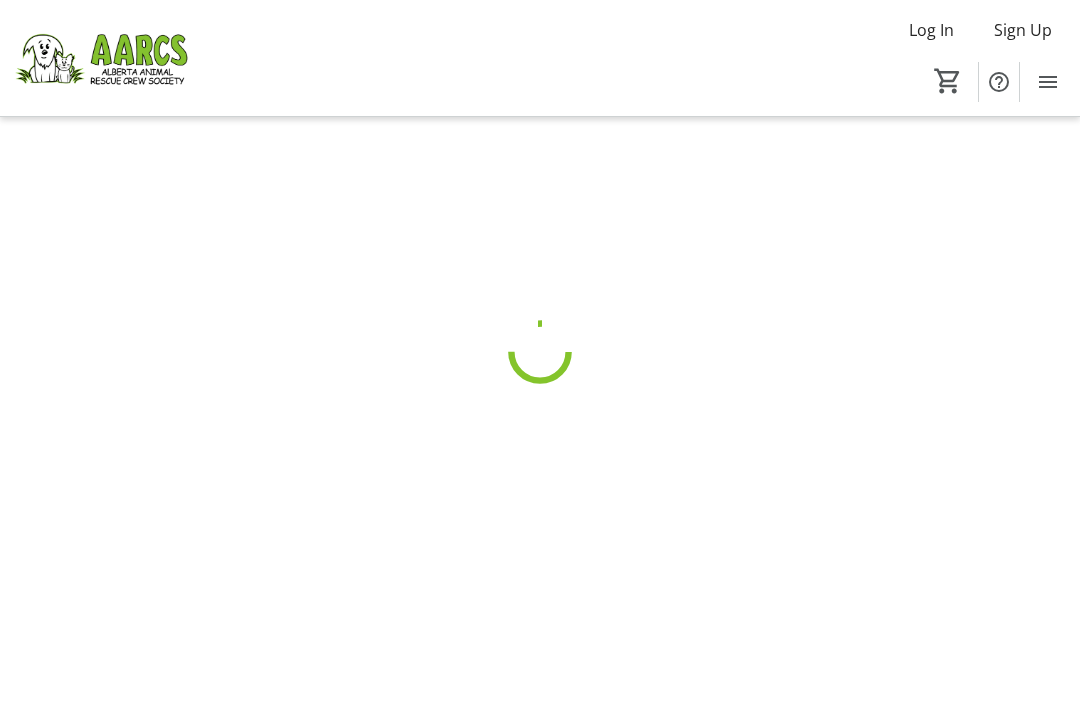 scroll, scrollTop: 0, scrollLeft: 0, axis: both 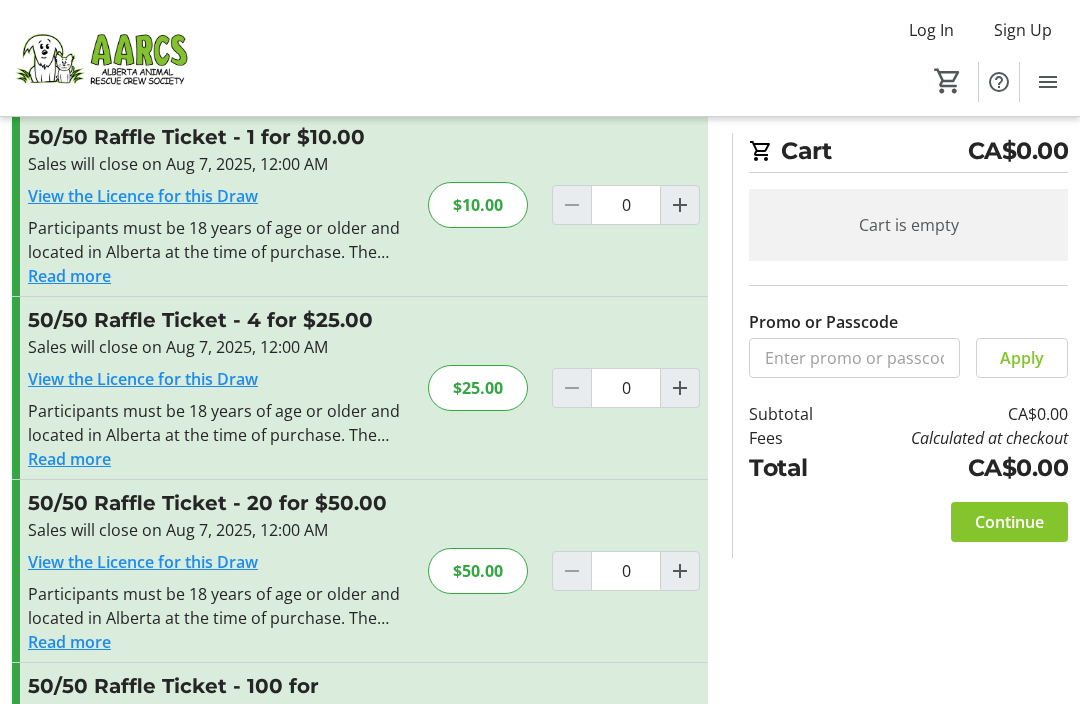 click 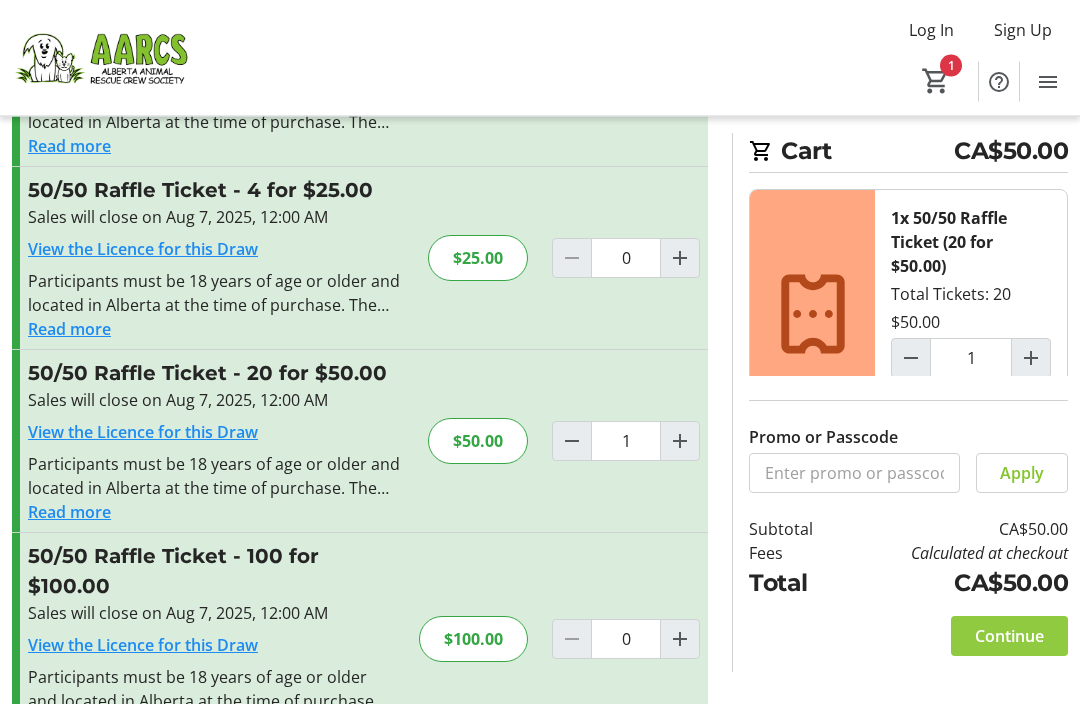 scroll, scrollTop: 0, scrollLeft: 0, axis: both 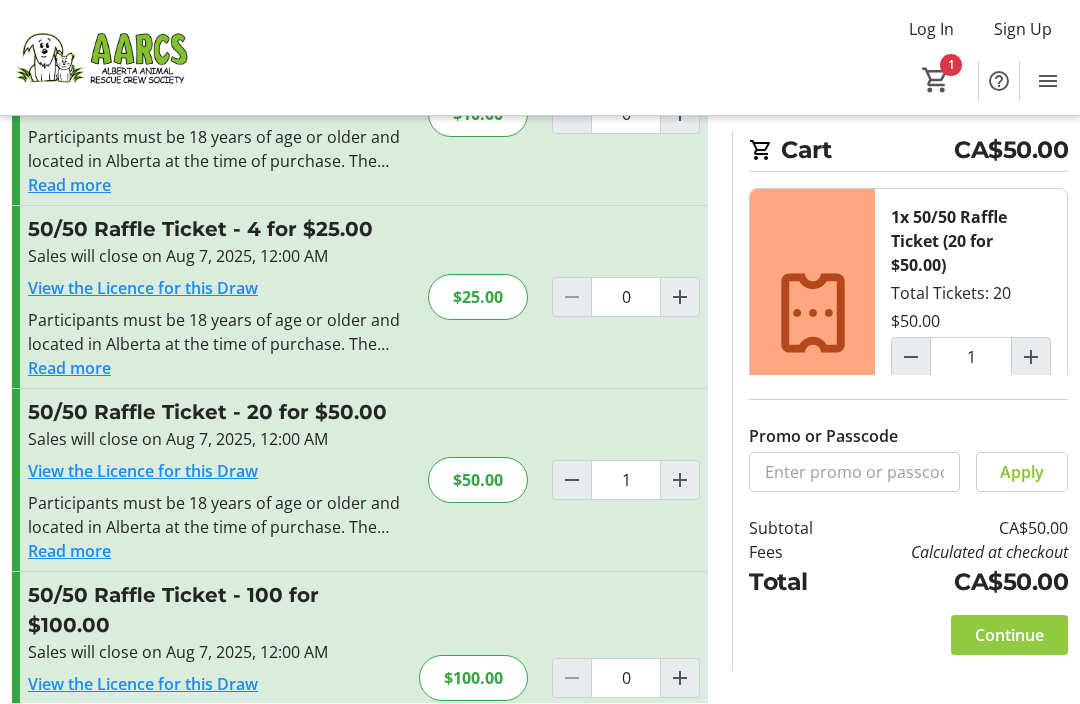 click on "Continue" 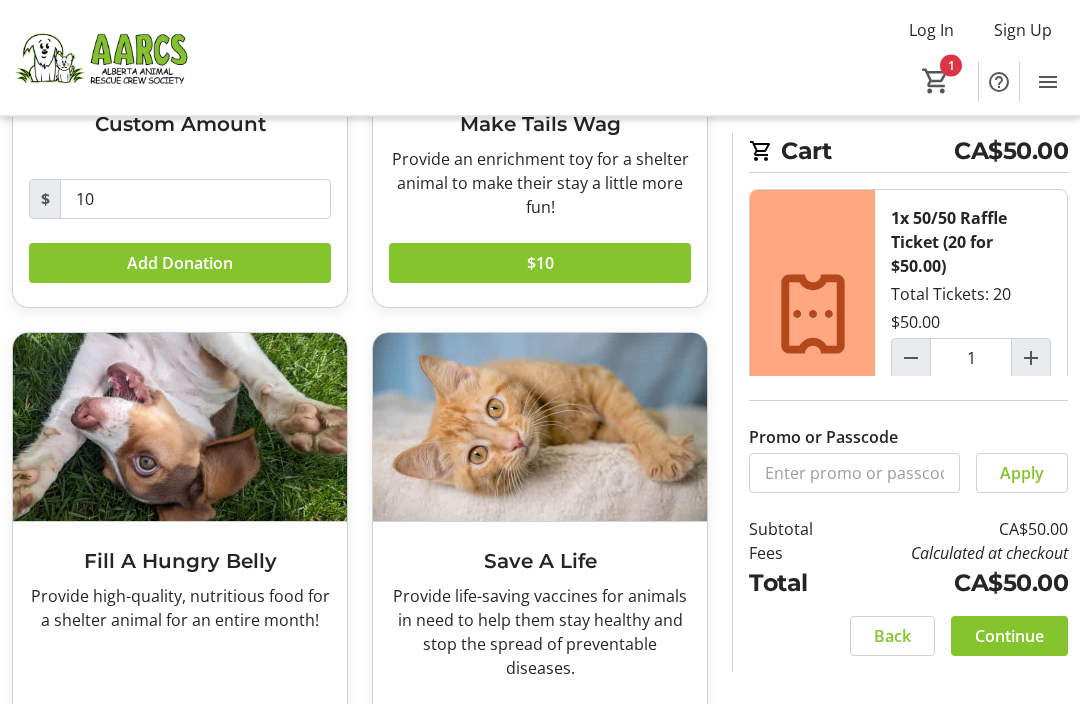scroll, scrollTop: 328, scrollLeft: 0, axis: vertical 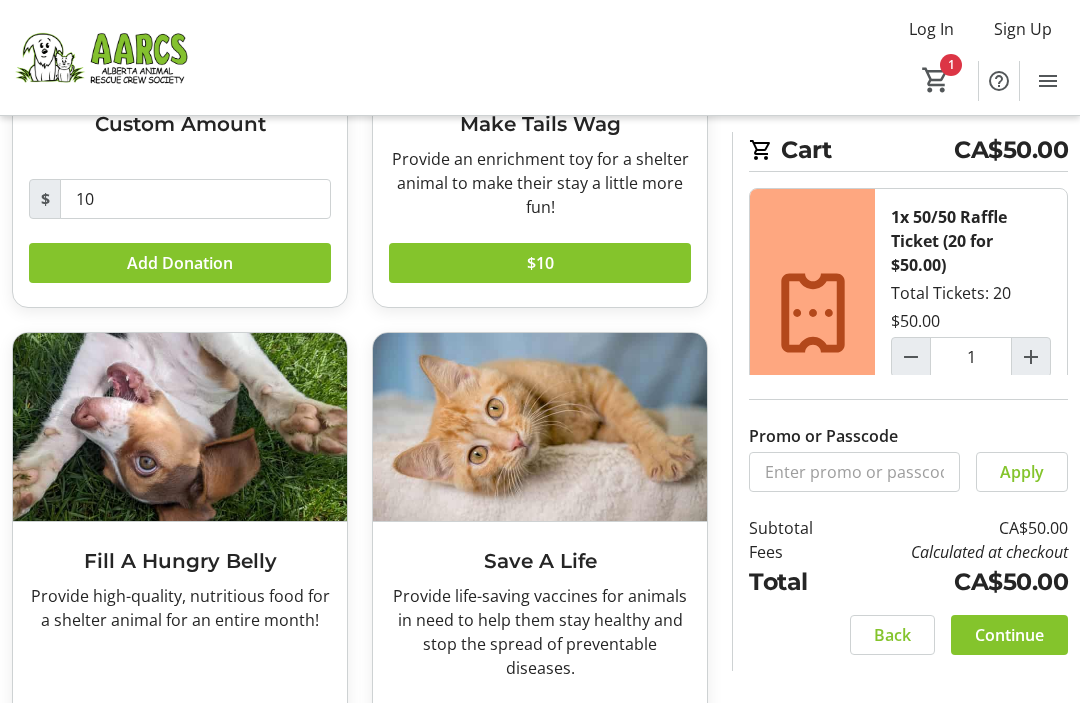 click on "Continue" 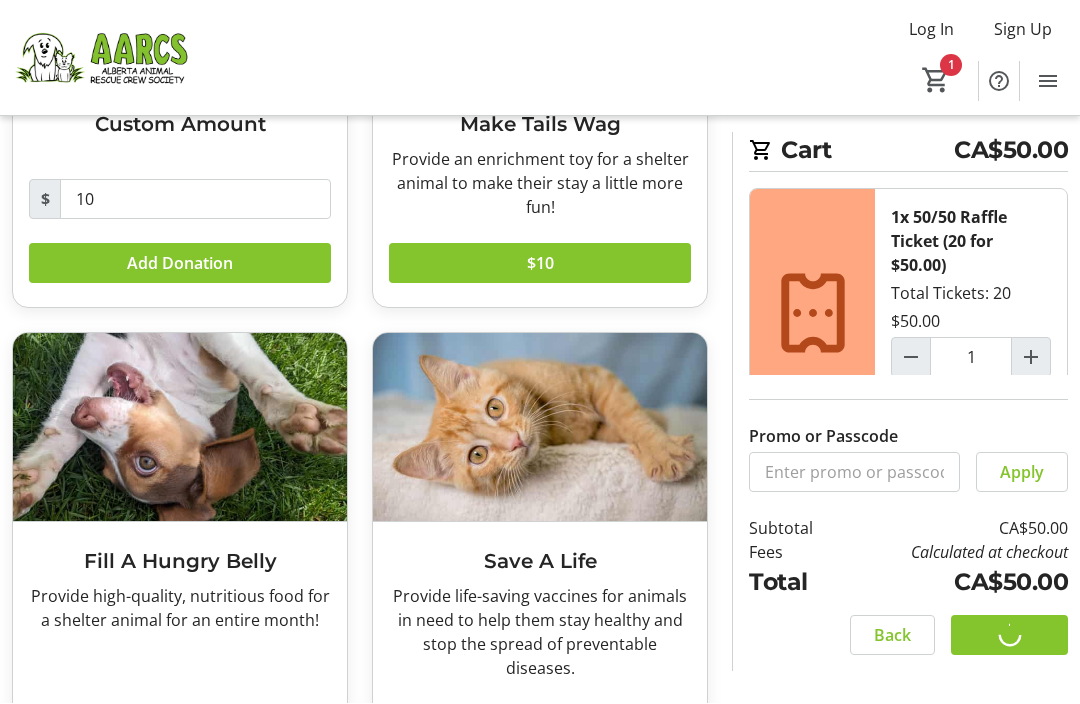 scroll, scrollTop: 0, scrollLeft: 0, axis: both 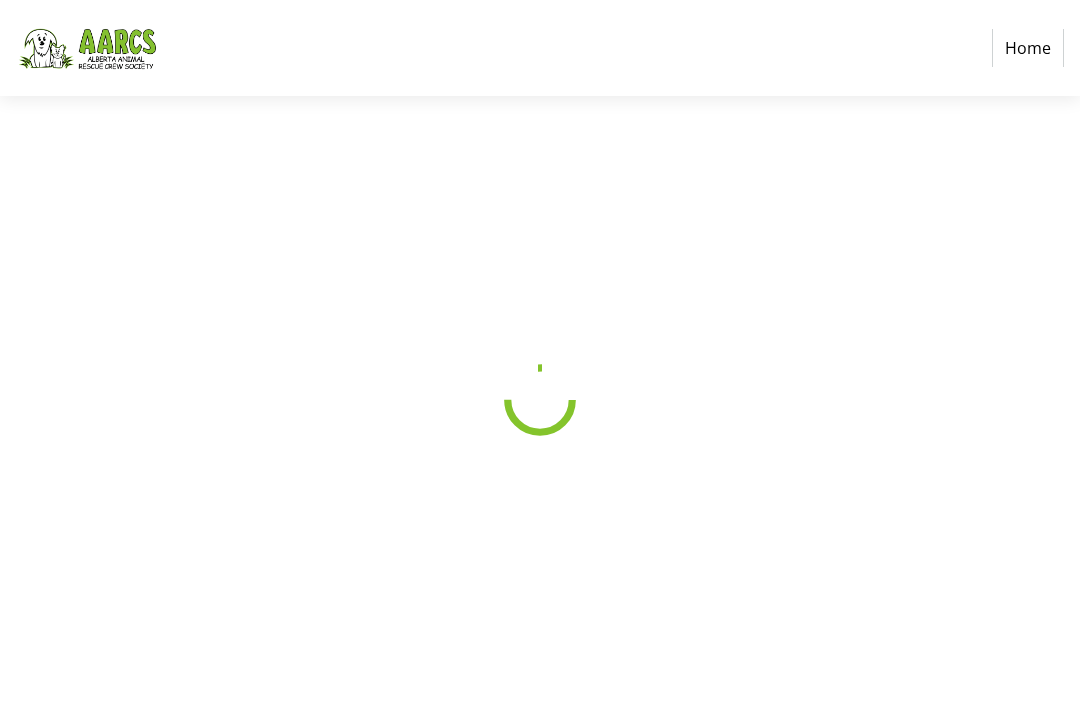 select on "CA" 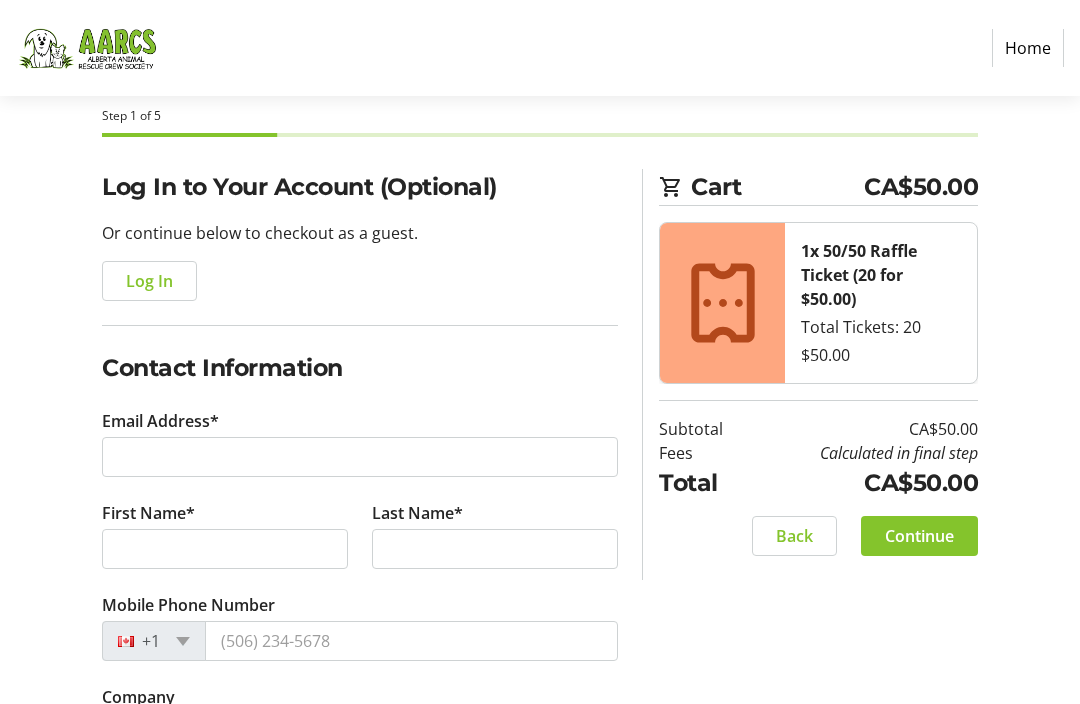scroll, scrollTop: 91, scrollLeft: 0, axis: vertical 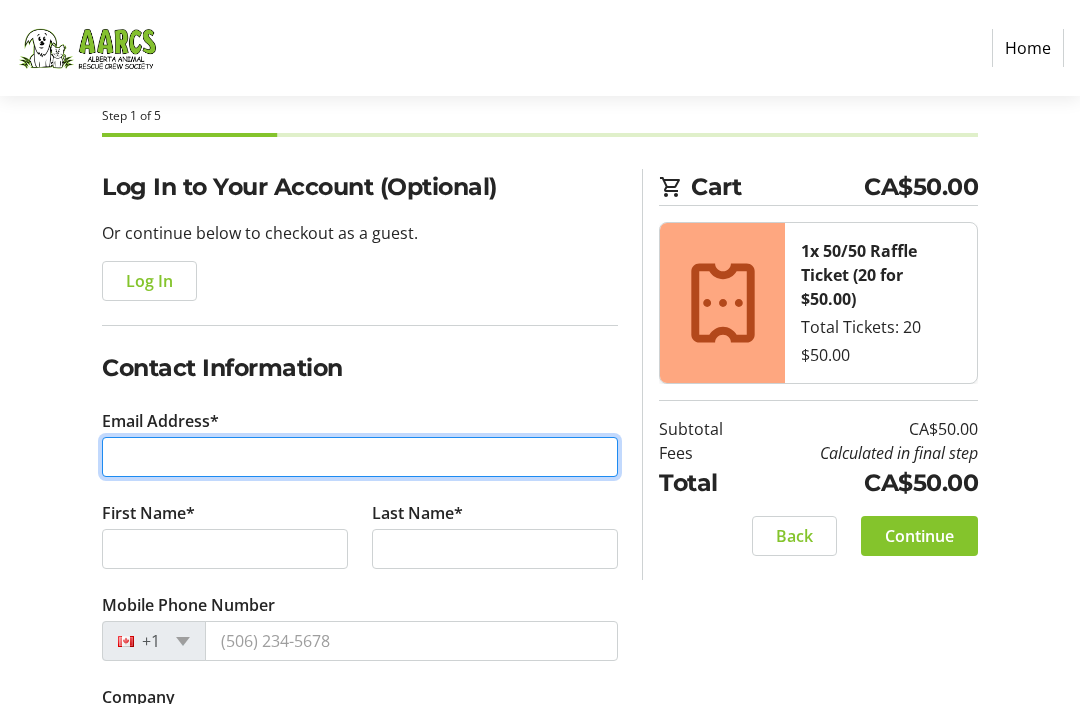 click on "Email Address*" at bounding box center [360, 457] 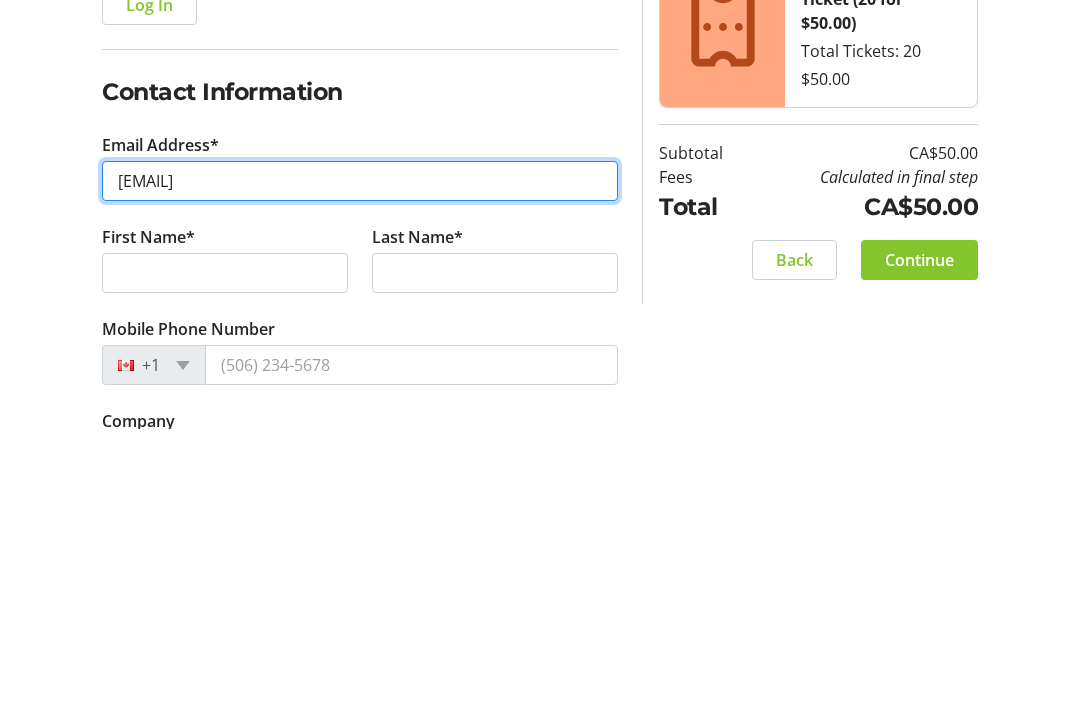type on "[EMAIL]" 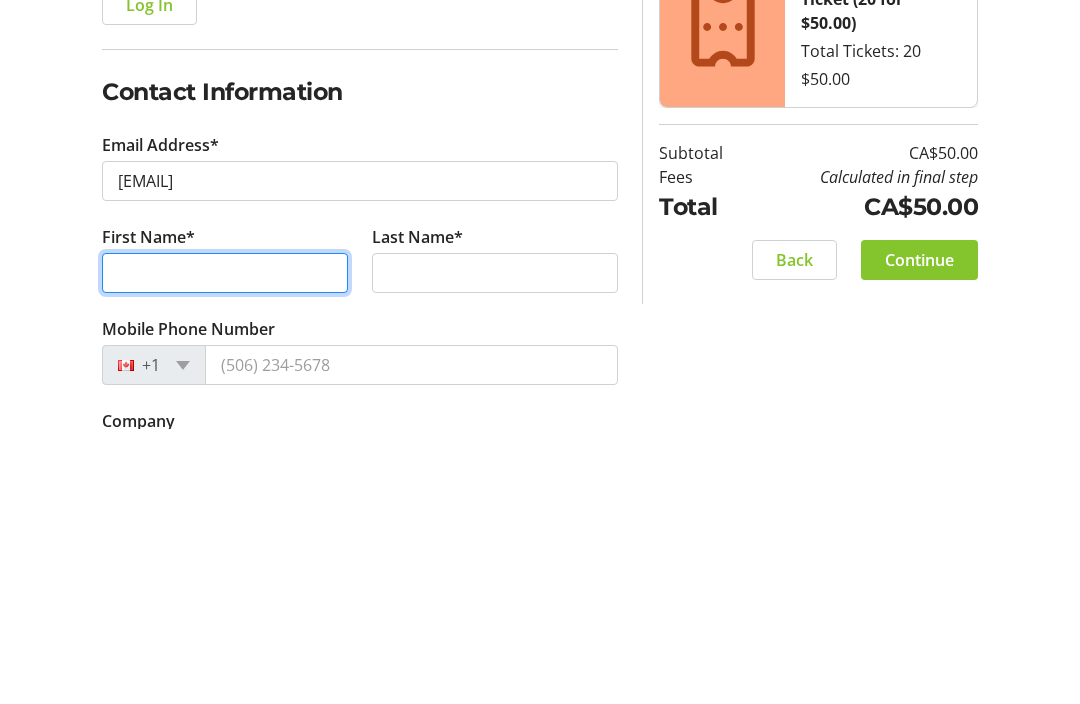 click on "First Name*" at bounding box center (225, 549) 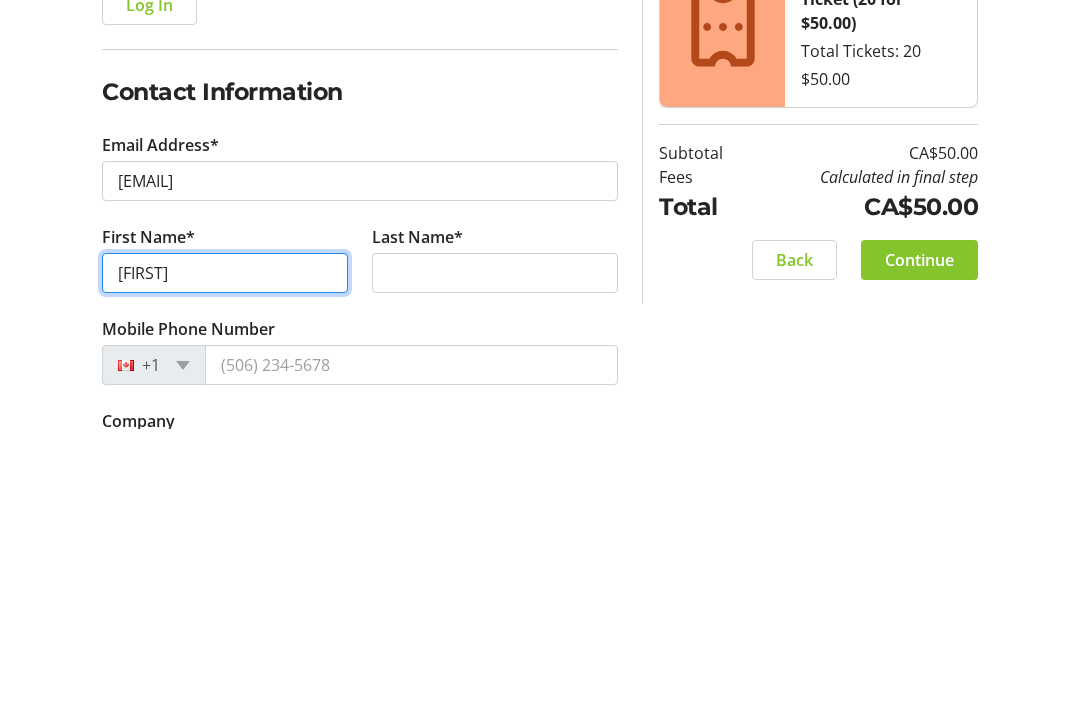 type on "[FIRST]" 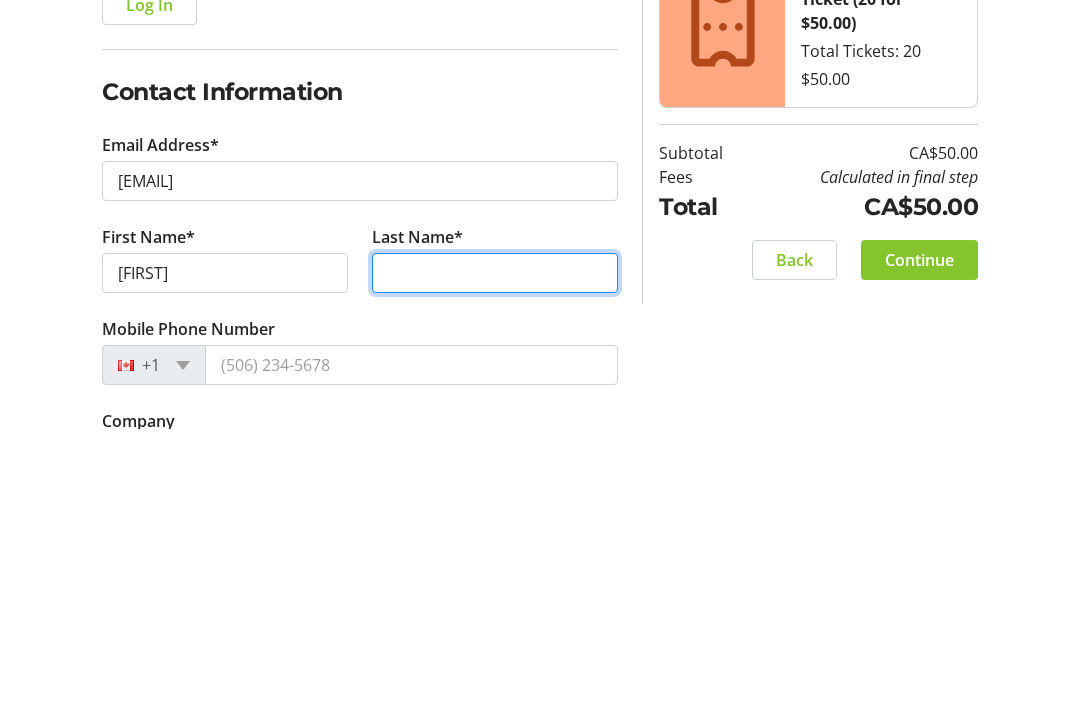 click on "Last Name*" at bounding box center (495, 549) 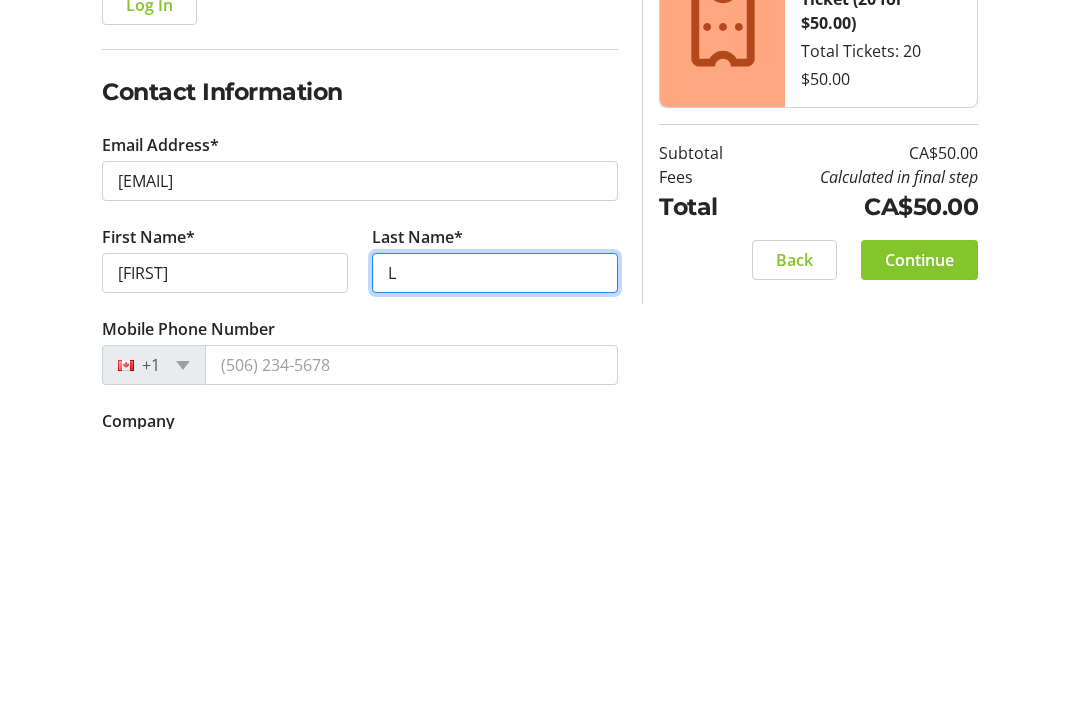 type on "Le" 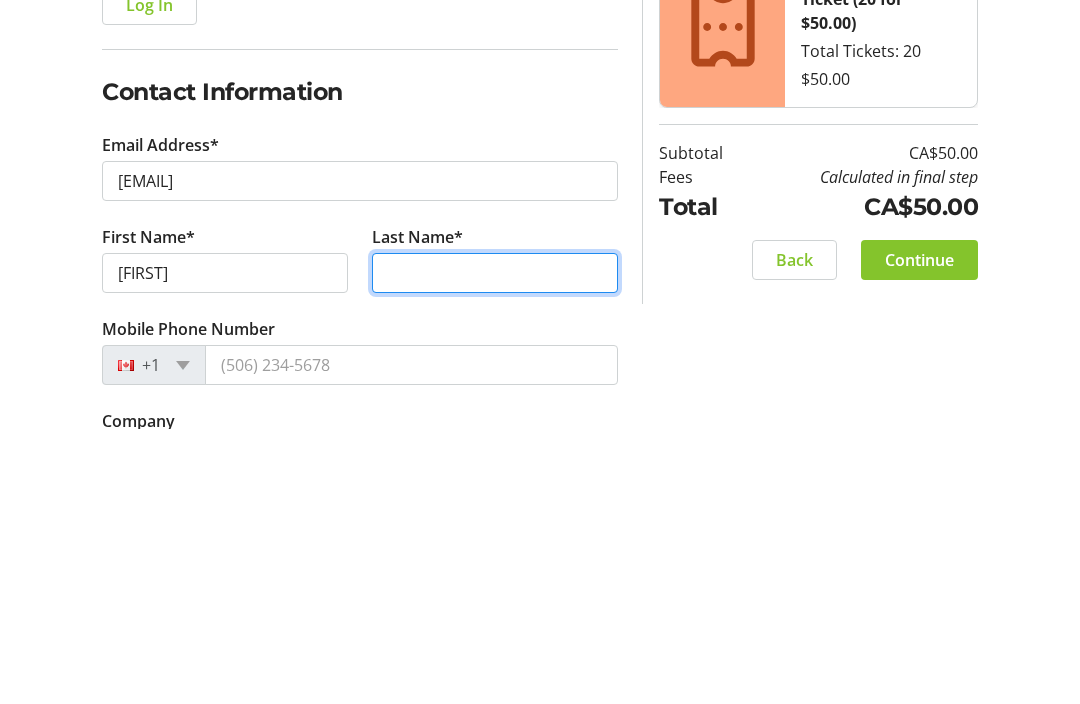 type on "[LAST]" 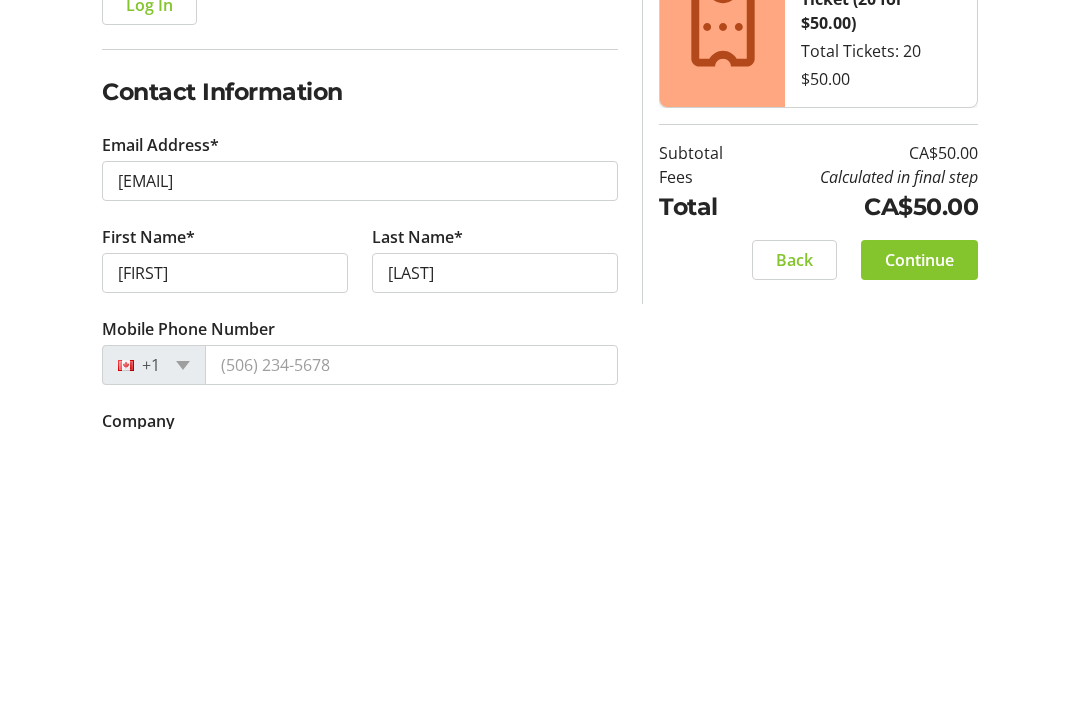 scroll, scrollTop: 367, scrollLeft: 0, axis: vertical 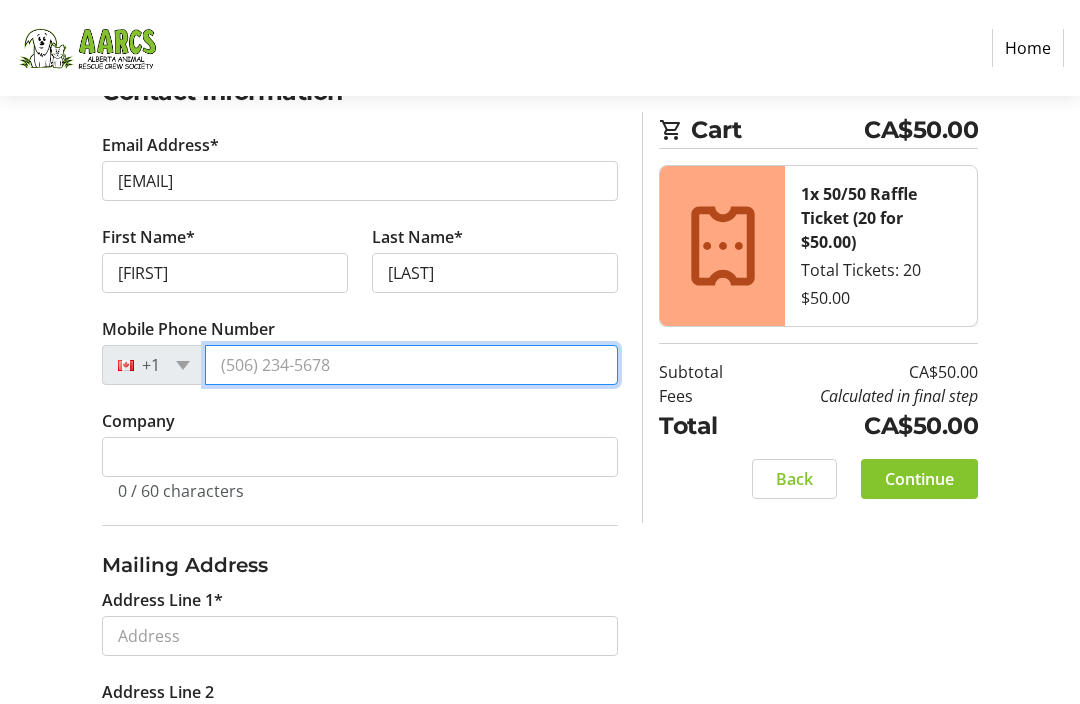 click on "Mobile Phone Number" at bounding box center [411, 365] 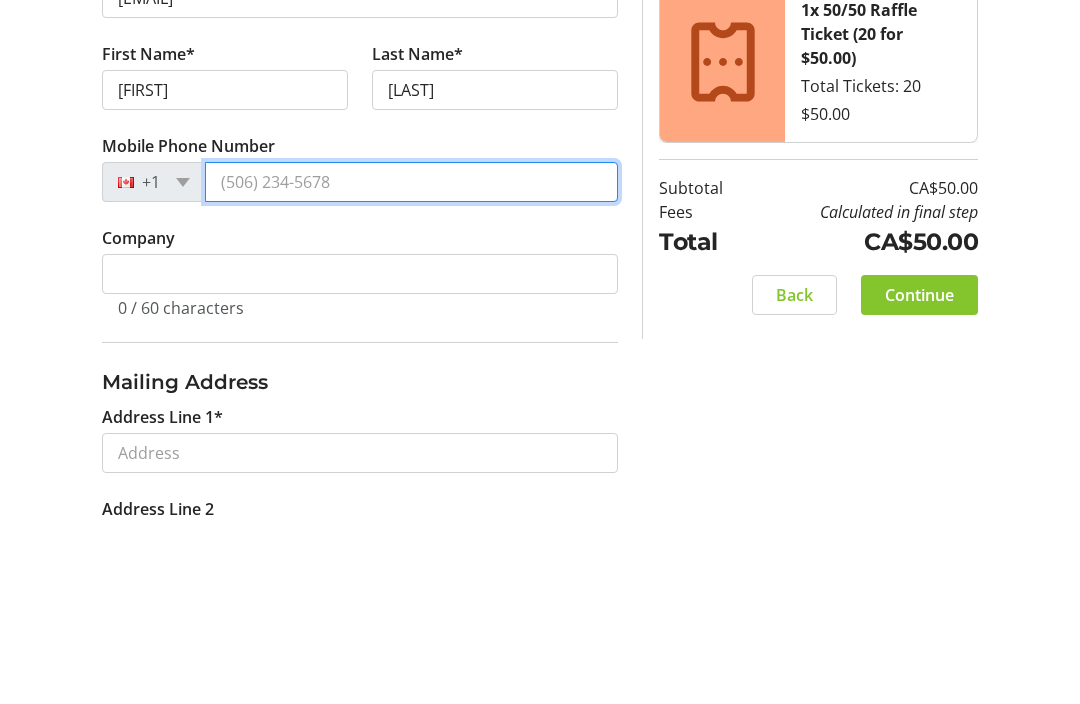 type on "([PHONE])" 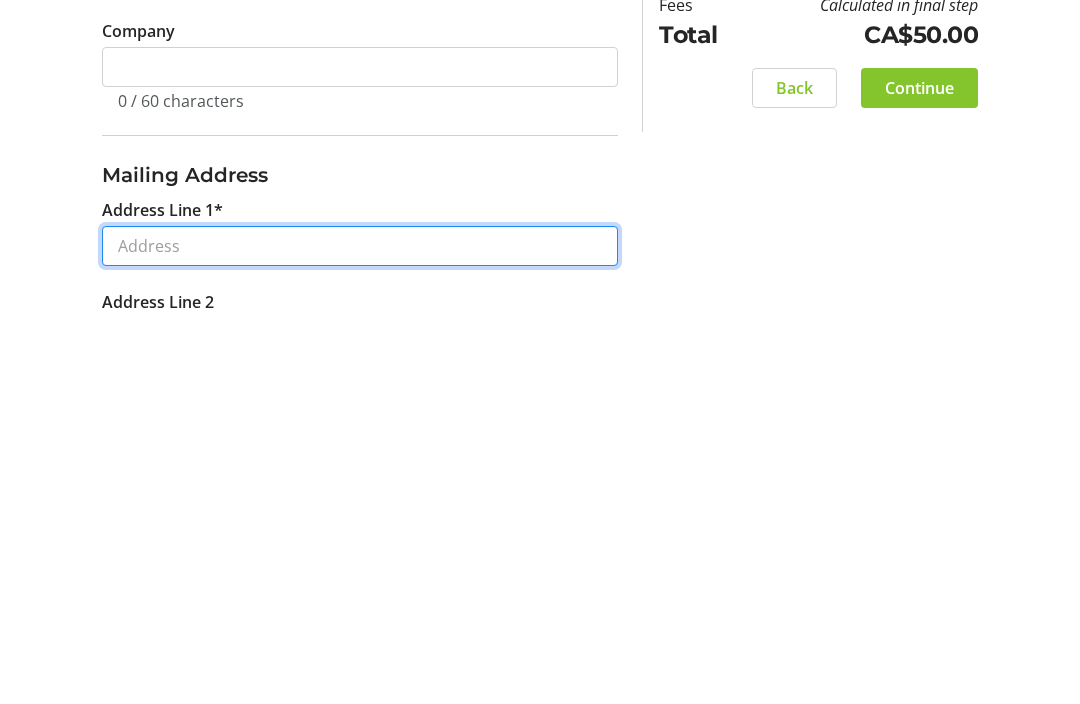 click on "Address Line 1*" at bounding box center [360, 637] 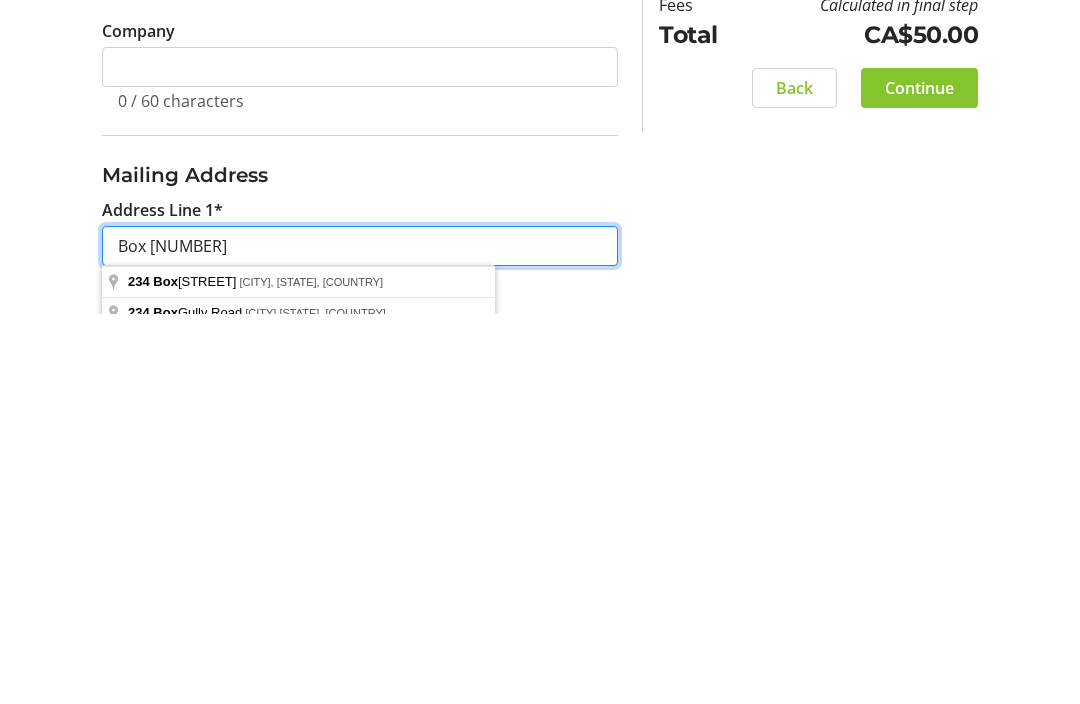 type on "Box [NUMBER]" 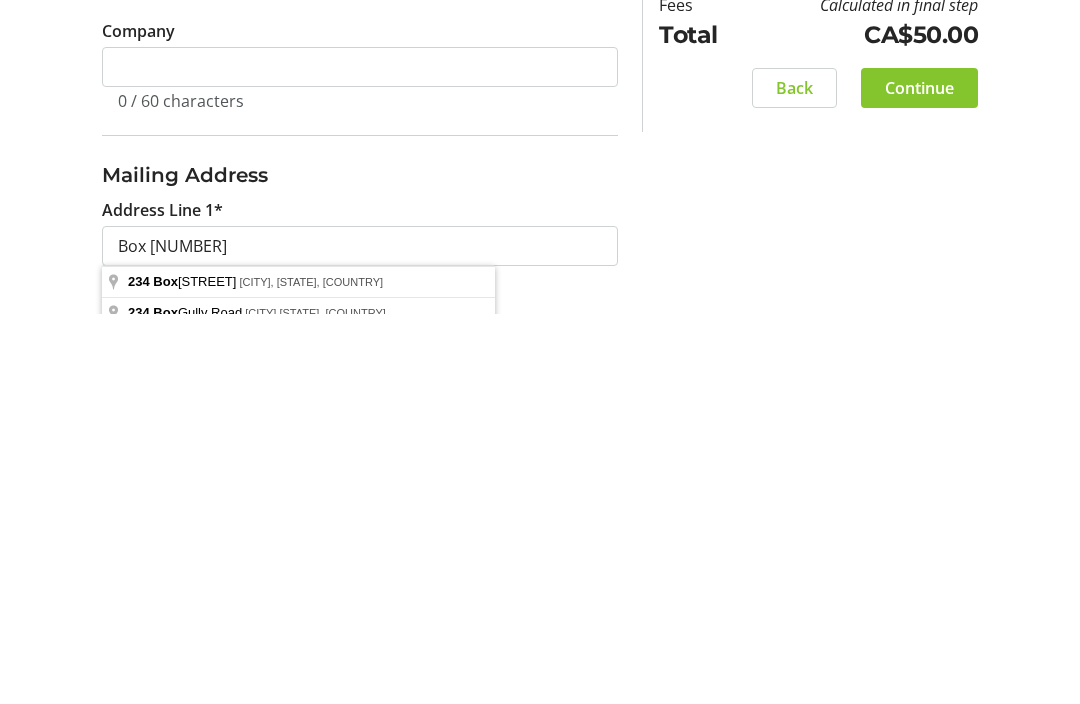 click on "Log In to Your Account (Optional) Or continue below to checkout as a guest.  Log In  Contact Information Email Address* [EMAIL] First Name* [FIRST] Last Name* [LAST]  Mobile Phone Number  [PHONE]  Company  0 / 60 characters Mailing Address  Address Line 1*  Box [NUMBER]  Address Line 2   City*   State/Province*  State or Province  State or Province   [STATE]   [STATE]   [STATE]   [STATE]   [STATE]   [STATE]   [STATE]   [STATE]   [STATE]   [STATE]   [STATE]   [STATE]   [STATE]   Country*  Country Country  [COUNTRY]   [COUNTRY]   [COUNTRY]   [COUNTRY]   [COUNTRY]   [COUNTRY]   [COUNTRY]   [COUNTRY]   [COUNTRY]   [COUNTRY]   [COUNTRY]   [COUNTRY]   [COUNTRY]" 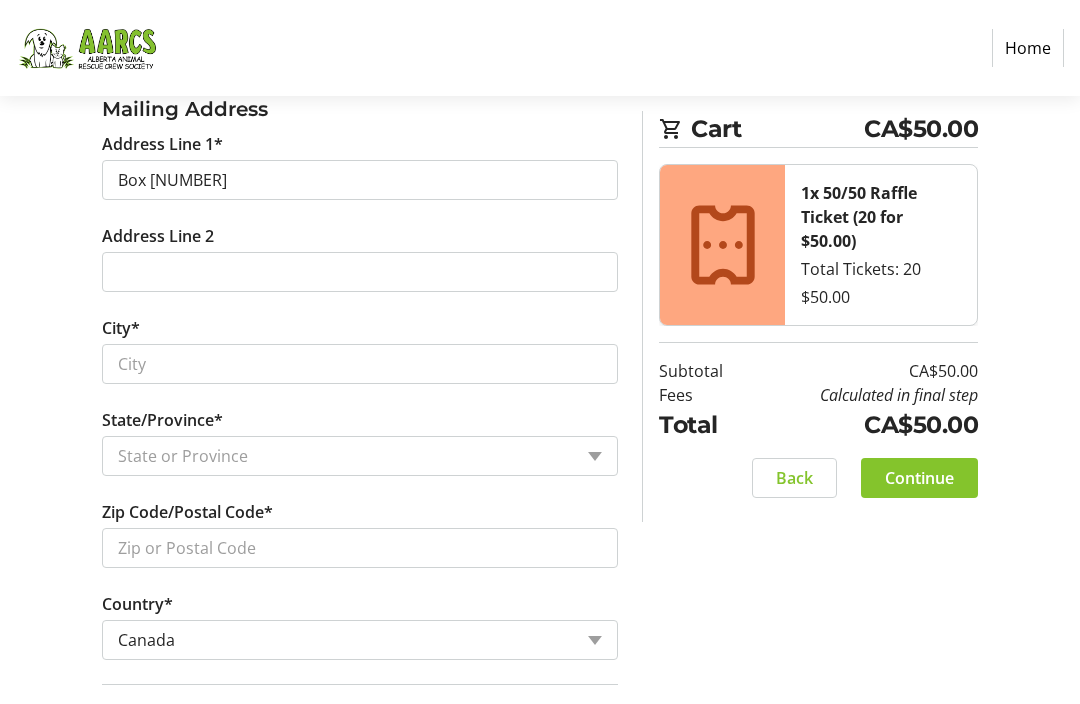 scroll, scrollTop: 823, scrollLeft: 0, axis: vertical 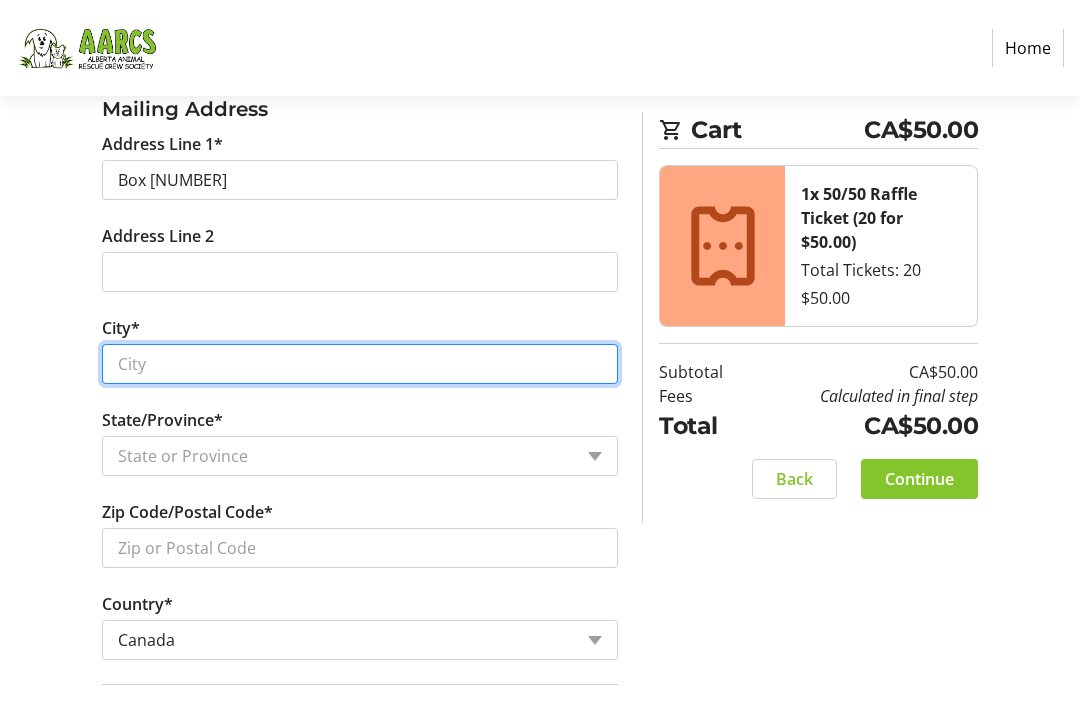 click on "City*" at bounding box center (360, 364) 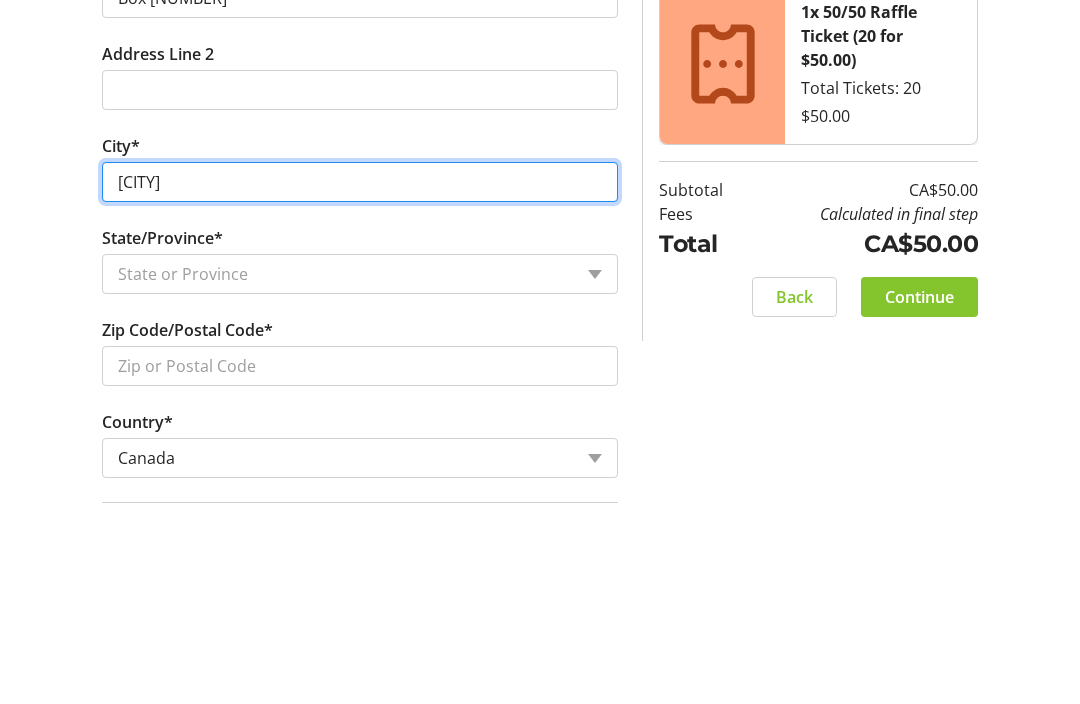 type on "[CITY]" 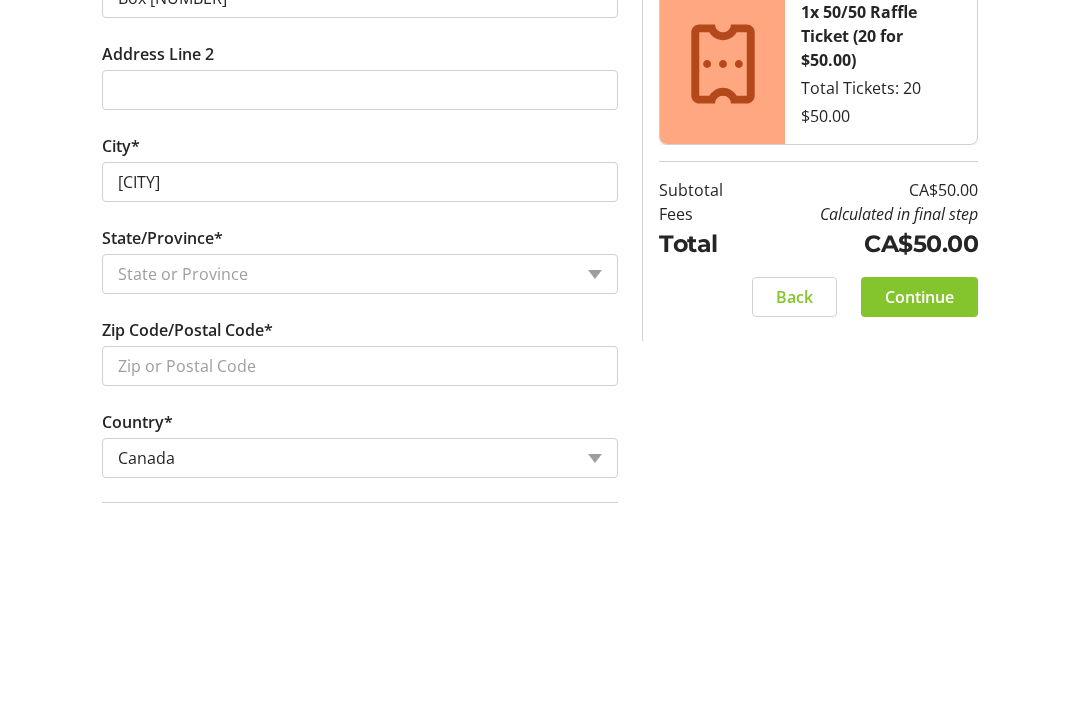 click on "State/Province*  State or Province  State or Province   [STATE]   [STATE]   [STATE]   [STATE]   [STATE]   [STATE]   [STATE]   [STATE]   [STATE]   [STATE]   [STATE]   [STATE]   [STATE]" 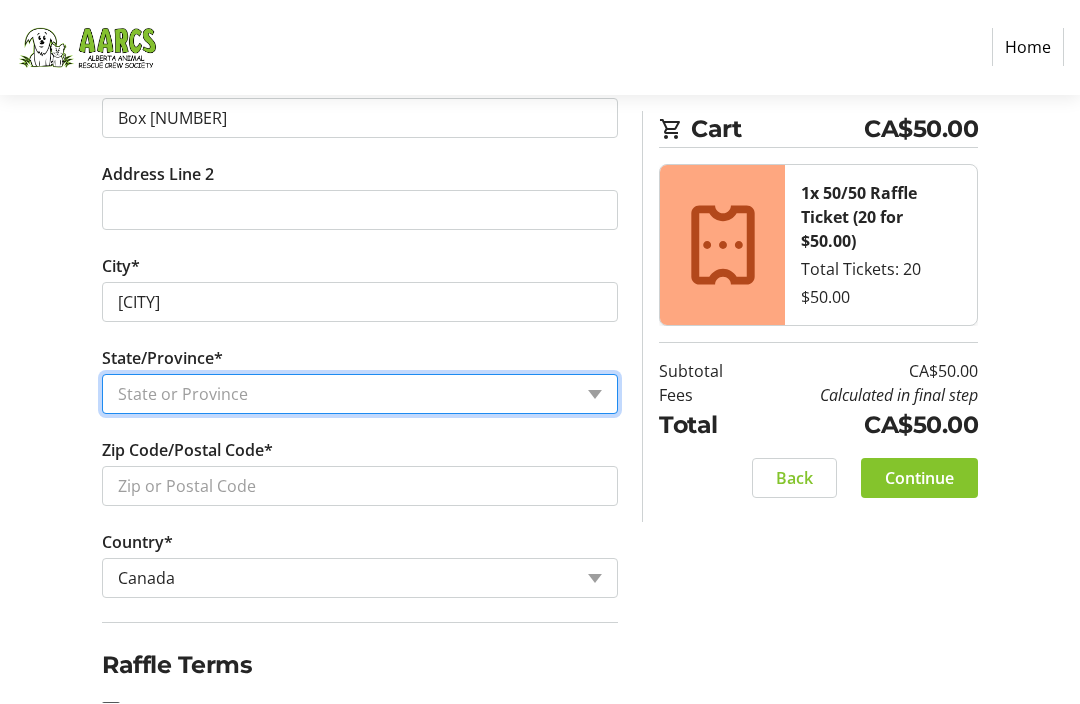 click on "State or Province  State or Province   Alberta   British Columbia   Manitoba   New Brunswick   Newfoundland and Labrador   Nova Scotia   Ontario   Prince Edward Island   Quebec   Saskatchewan   Northwest Territories   Nunavut   Yukon" at bounding box center (360, 395) 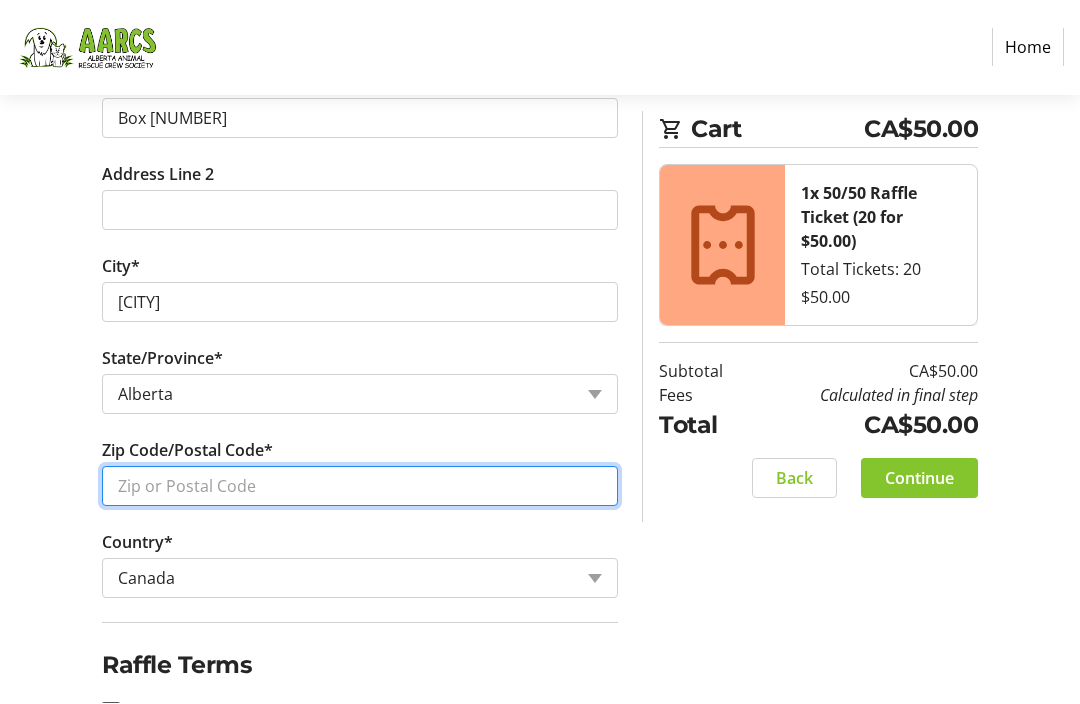click on "Zip Code/Postal Code*" at bounding box center (360, 487) 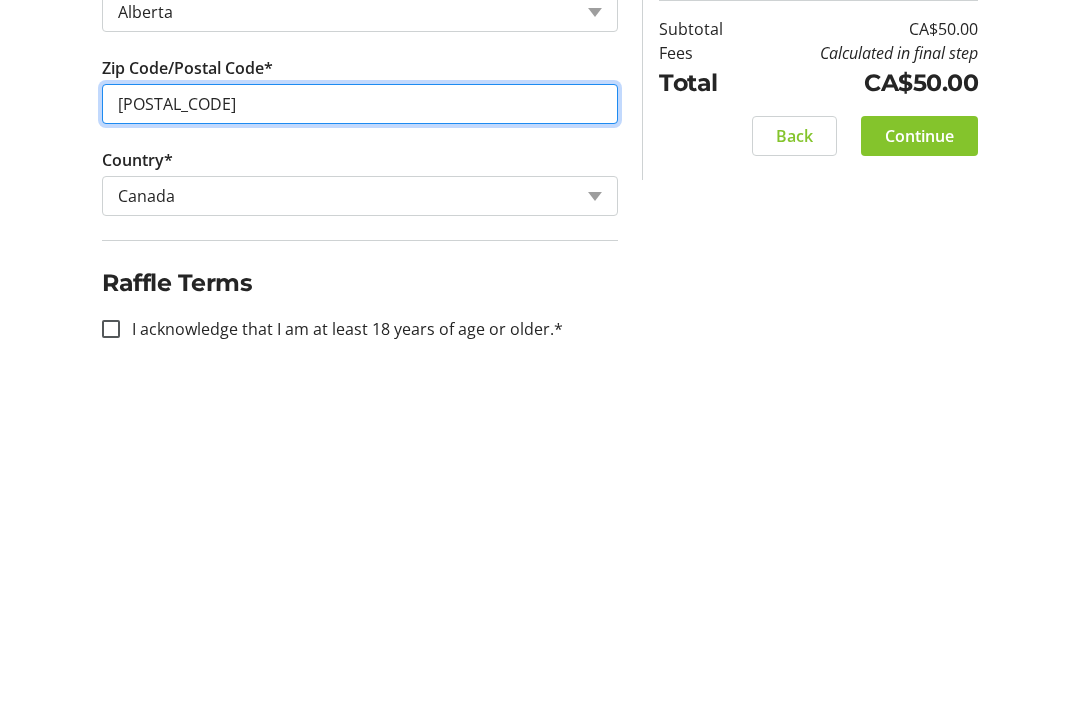 scroll, scrollTop: 950, scrollLeft: 0, axis: vertical 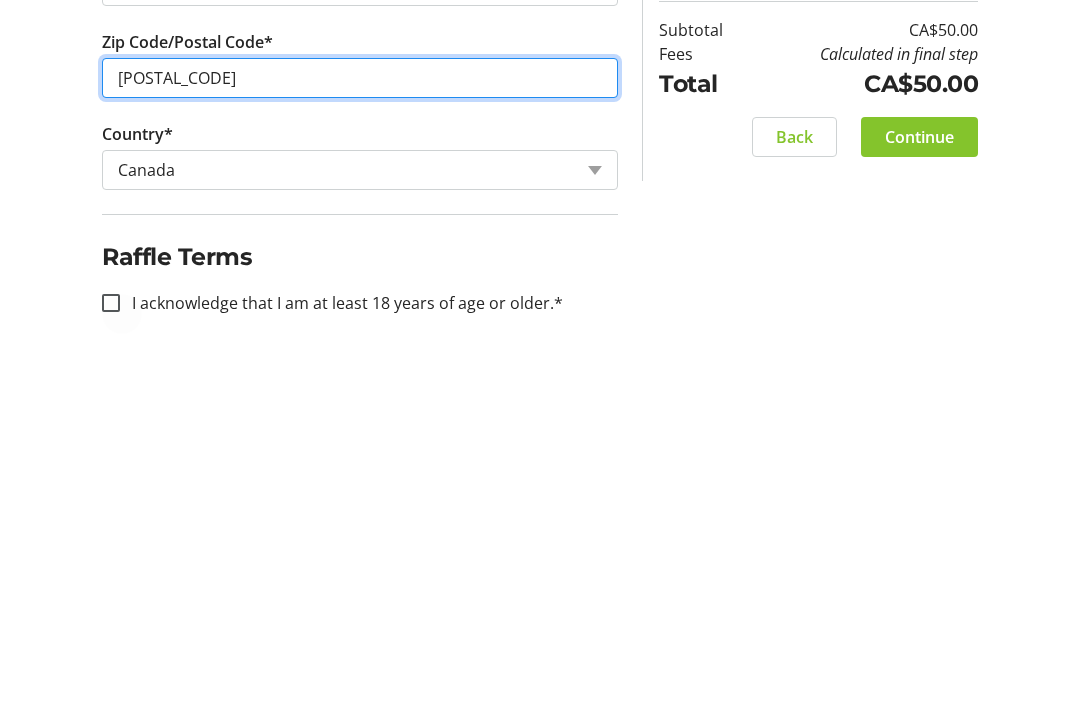 type on "[POSTAL_CODE]" 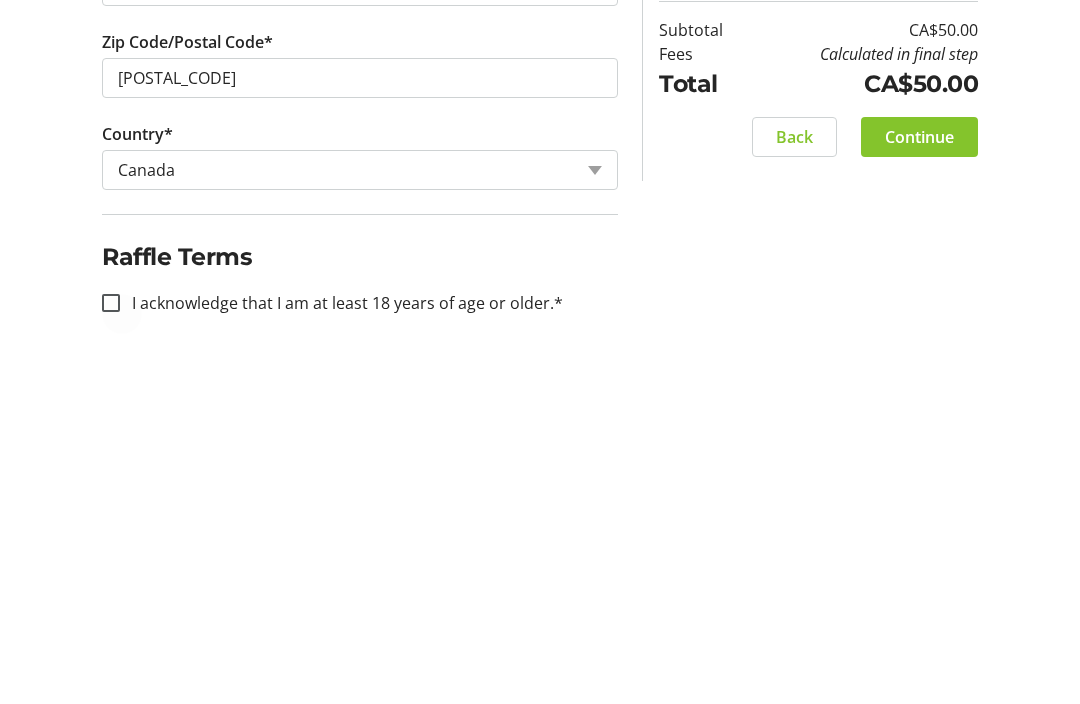 click at bounding box center (111, 645) 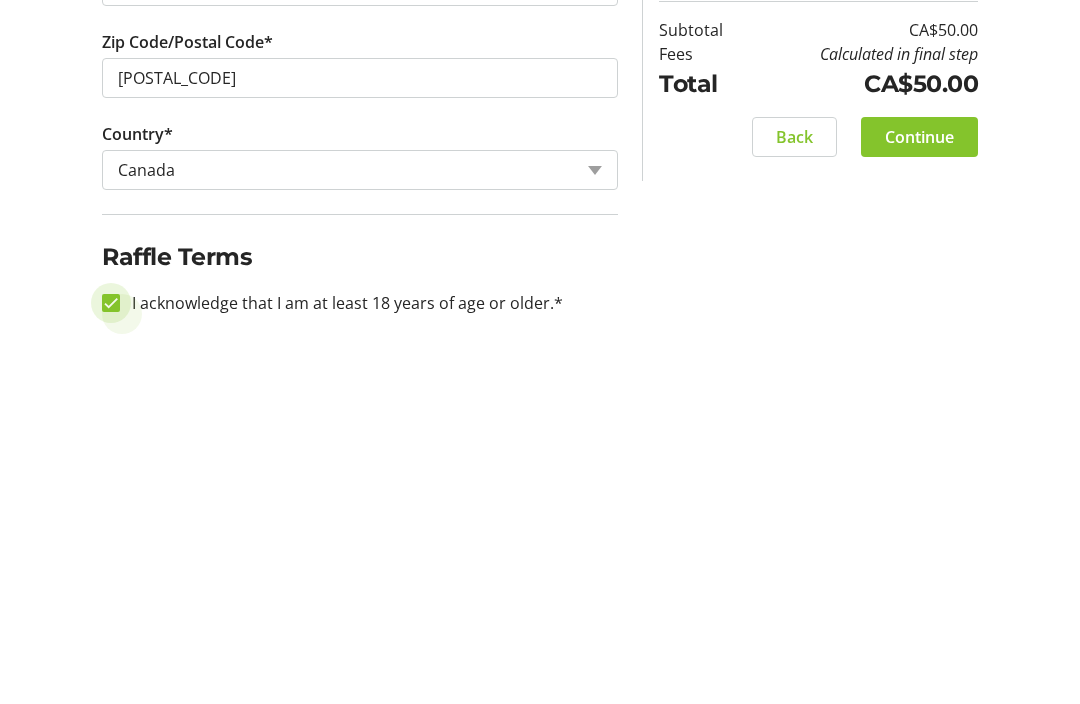 checkbox on "true" 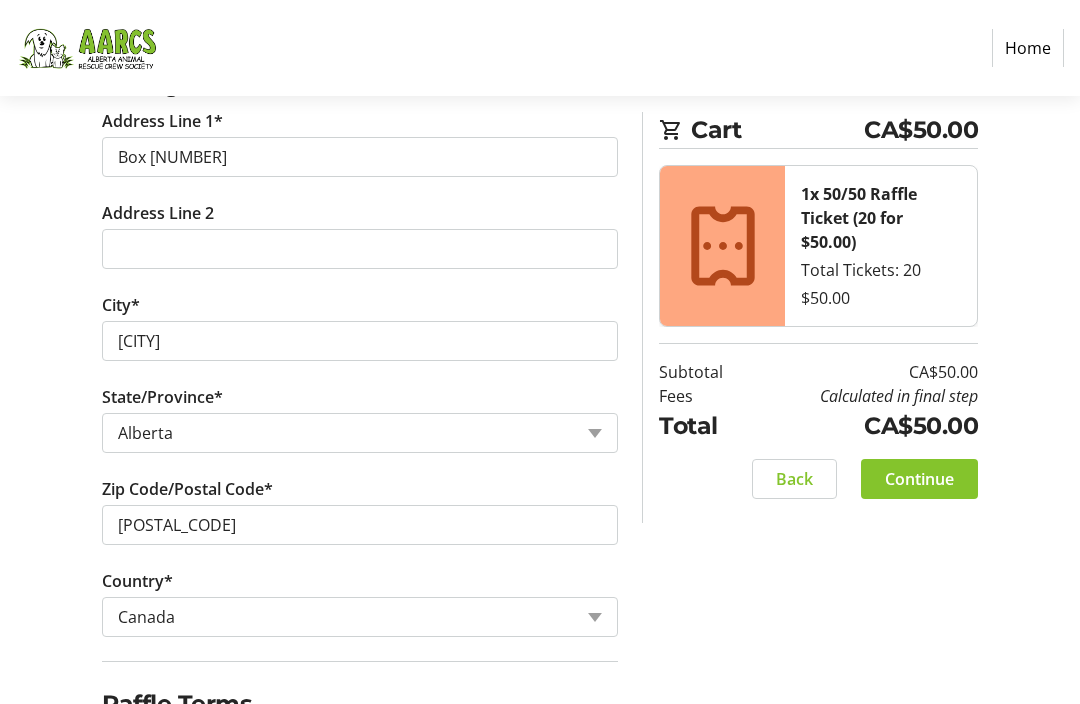 scroll, scrollTop: 884, scrollLeft: 0, axis: vertical 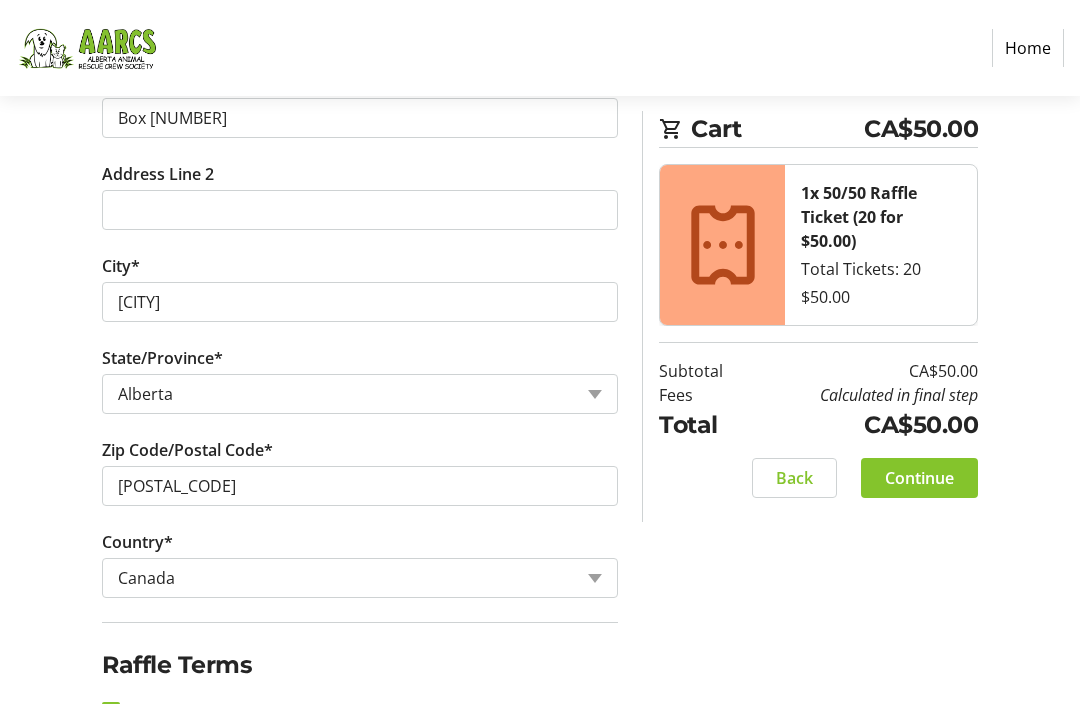 click on "Continue" 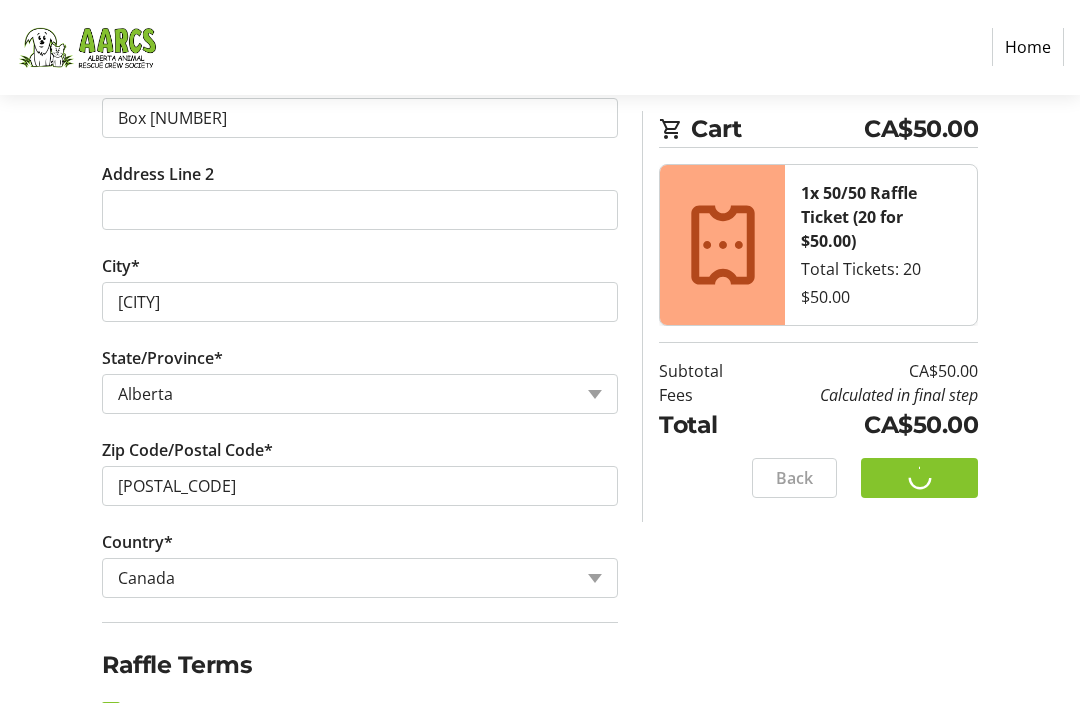 scroll, scrollTop: 0, scrollLeft: 0, axis: both 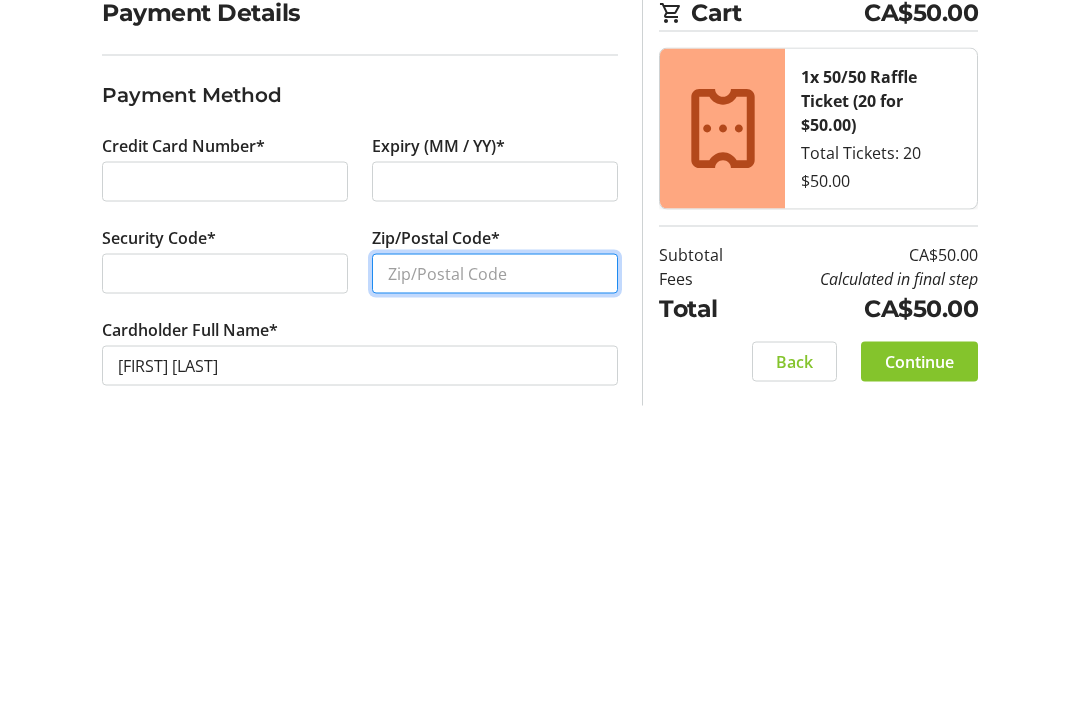 click on "Zip/Postal Code*" at bounding box center (495, 539) 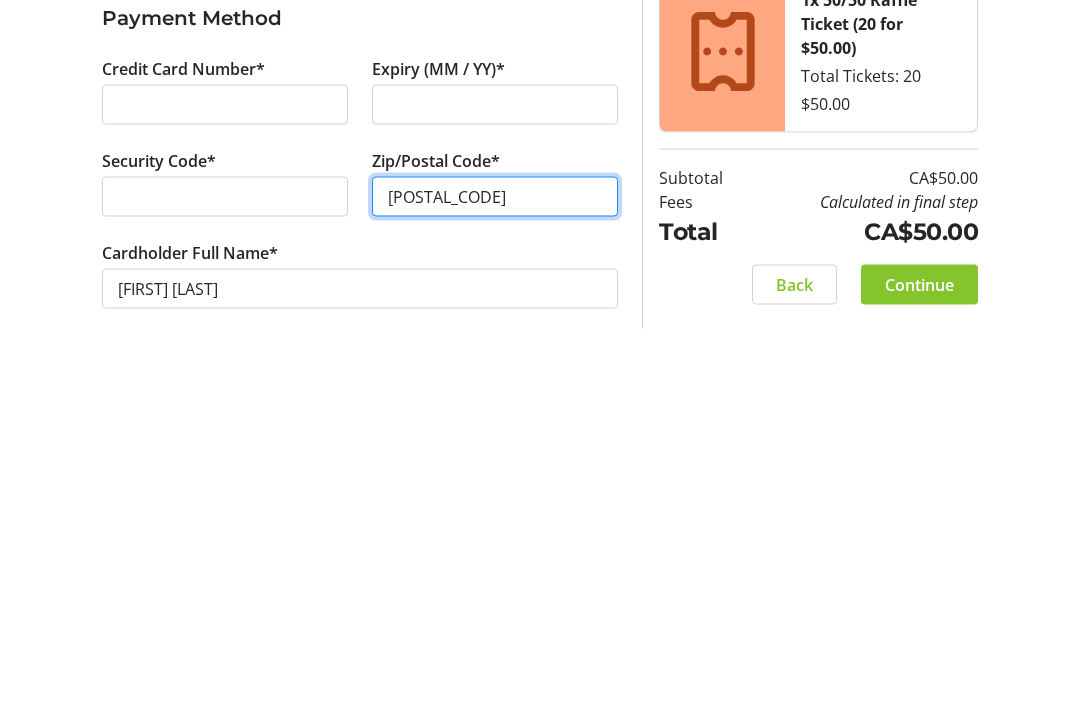 scroll, scrollTop: 66, scrollLeft: 0, axis: vertical 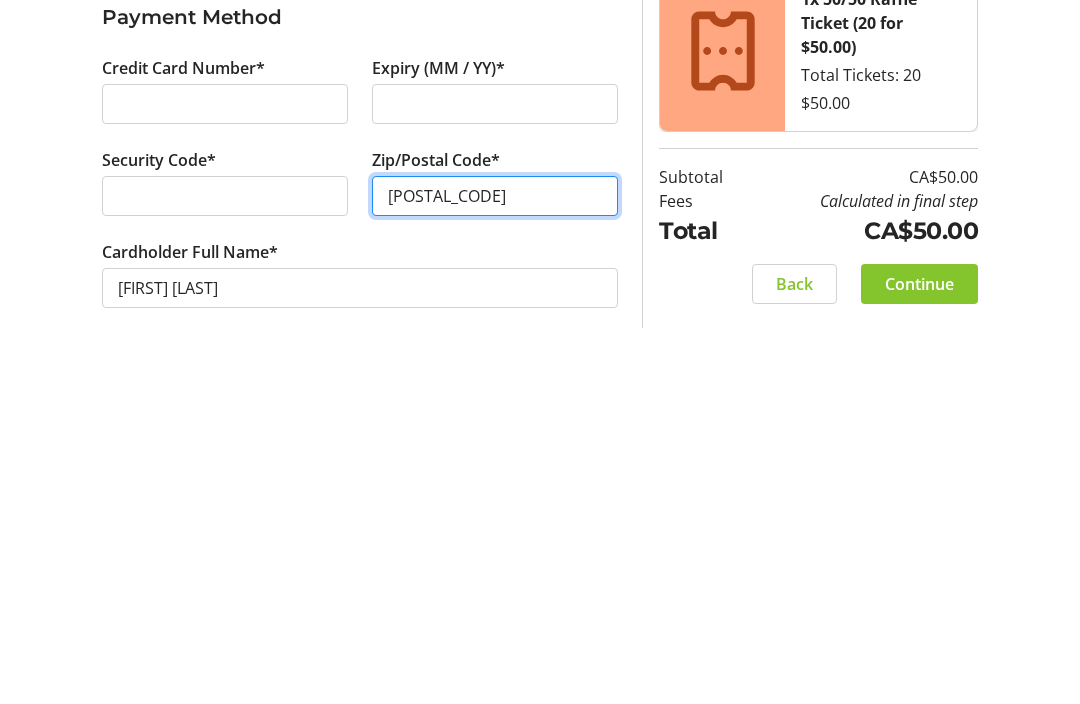 type on "[POSTAL_CODE]" 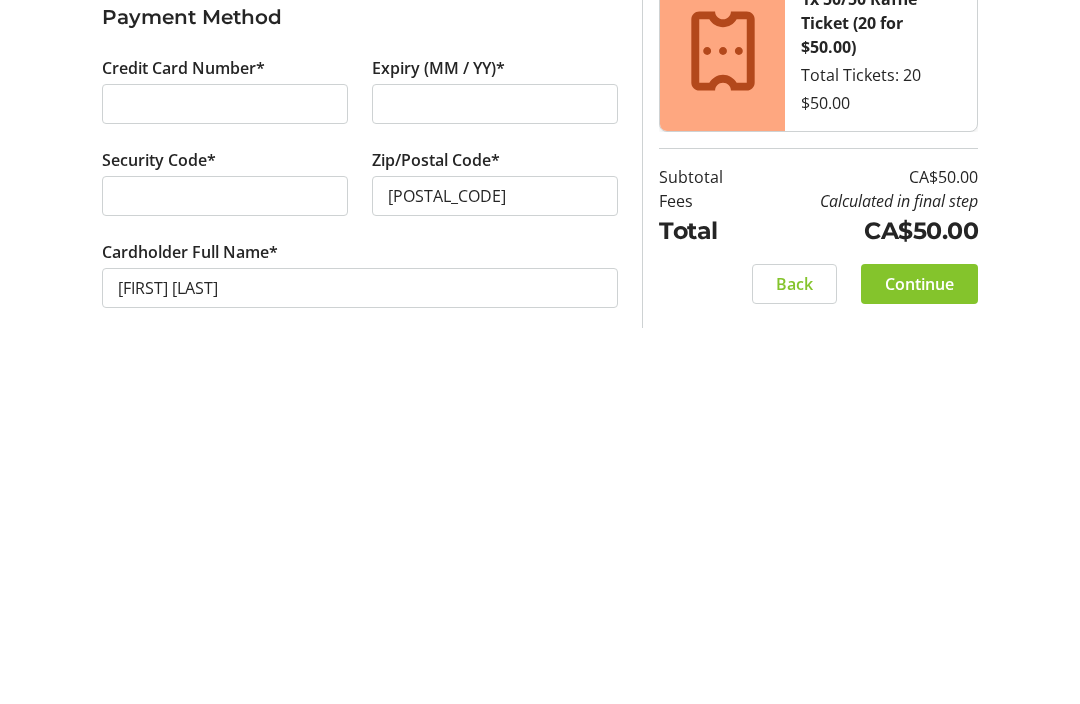 click on "Continue" 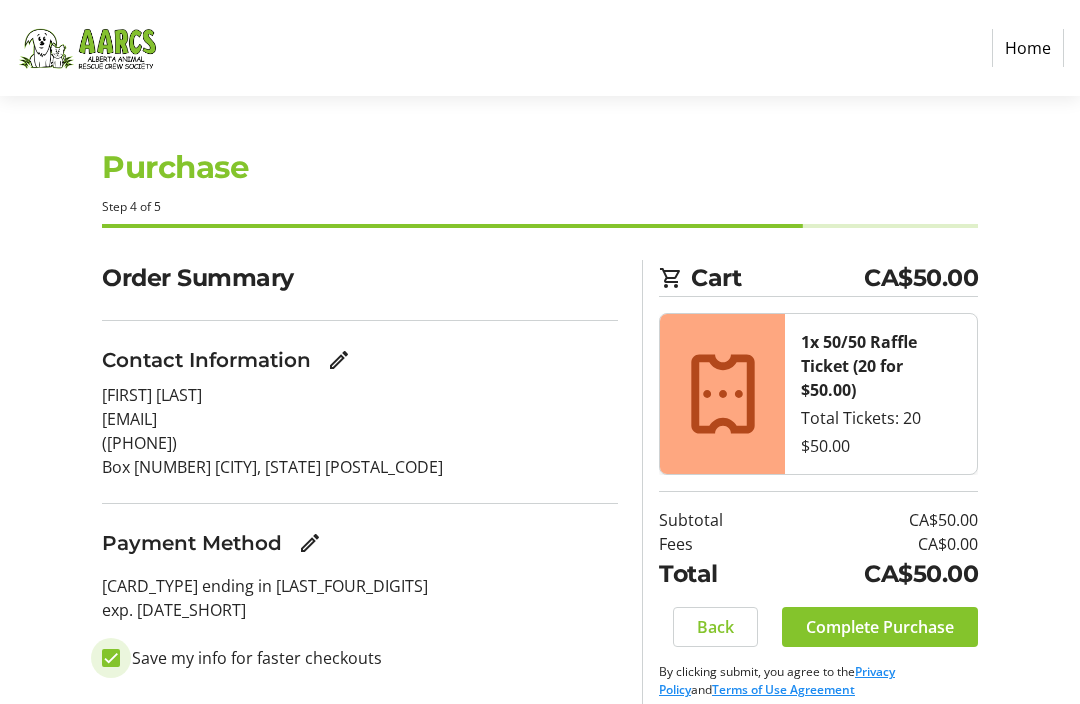 click on "Save my info for faster checkouts" at bounding box center [111, 658] 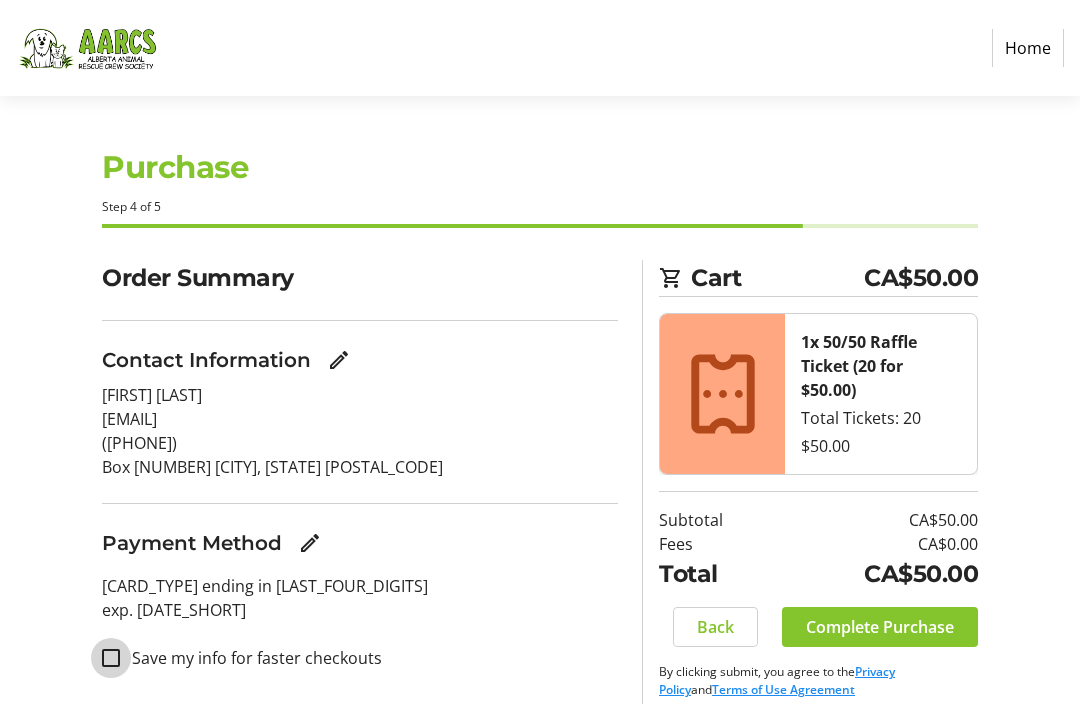 checkbox on "false" 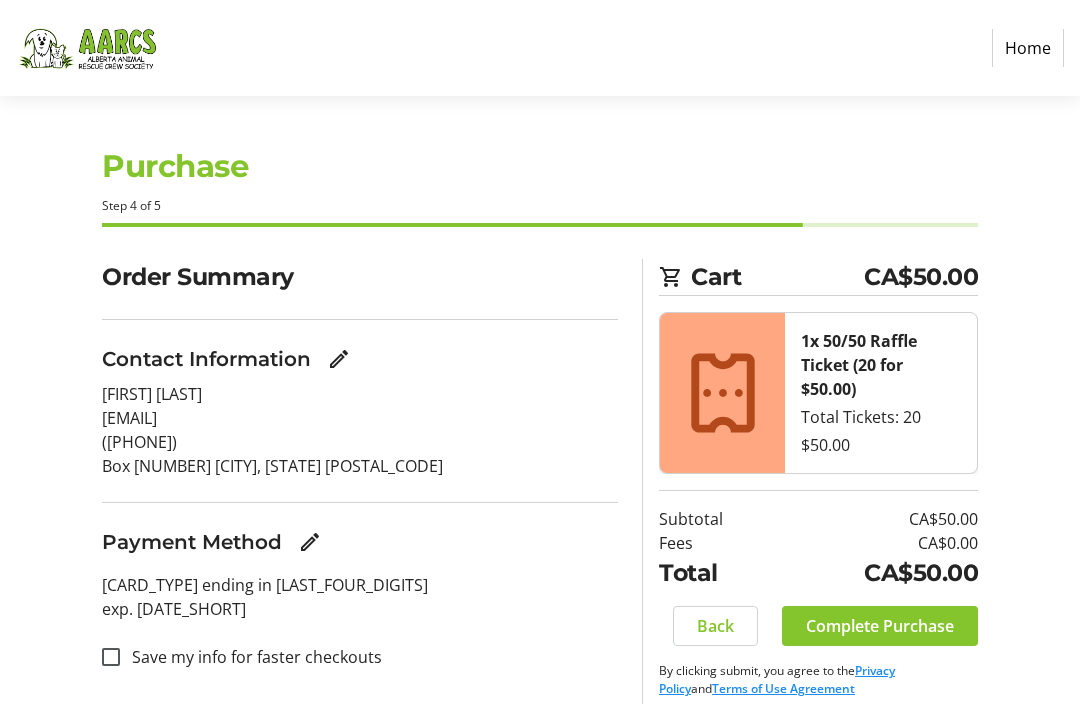 click on "Complete Purchase" 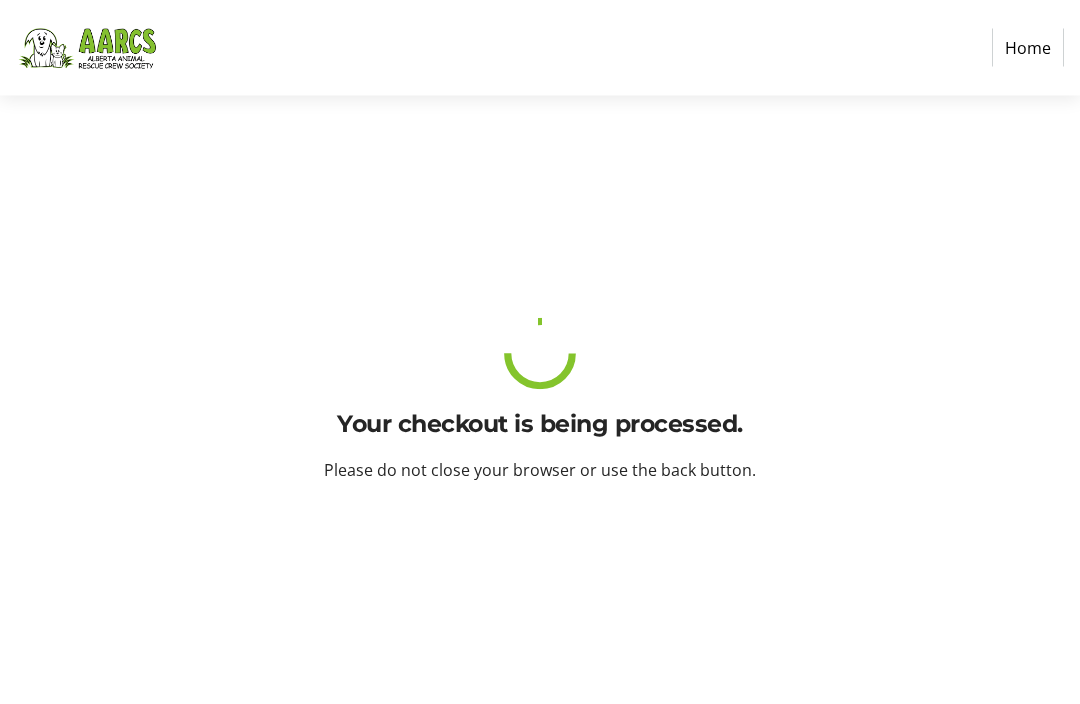 scroll, scrollTop: 0, scrollLeft: 0, axis: both 